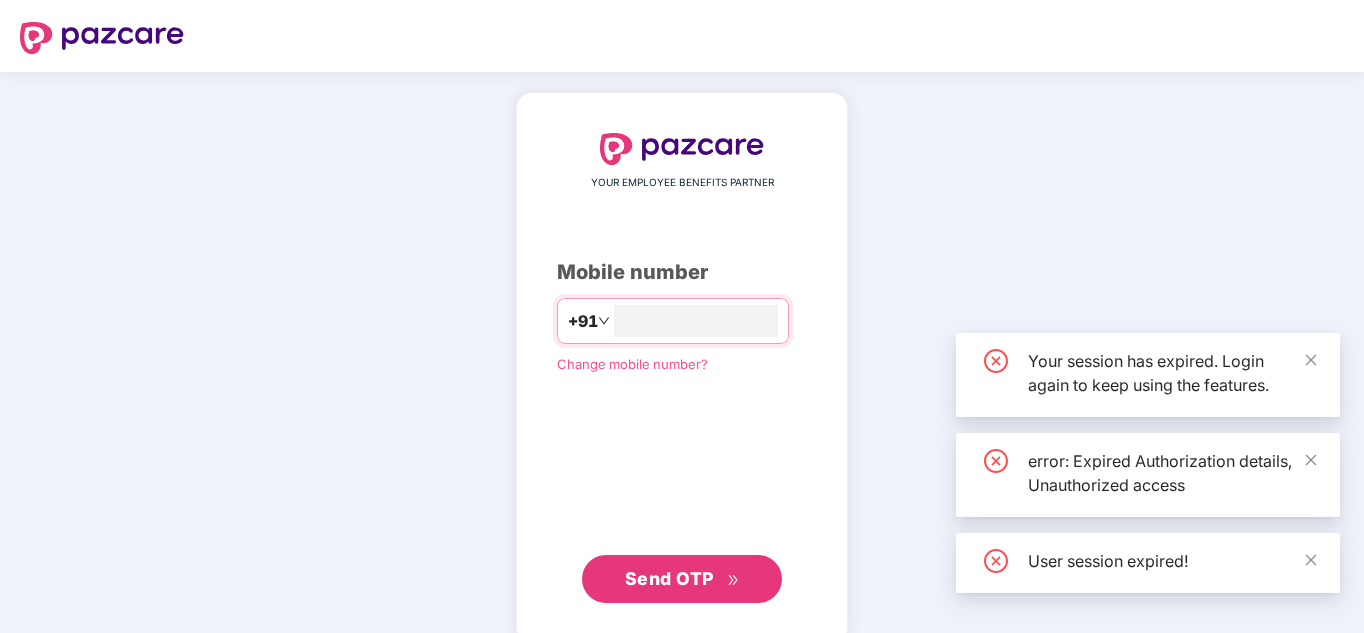 scroll, scrollTop: 0, scrollLeft: 0, axis: both 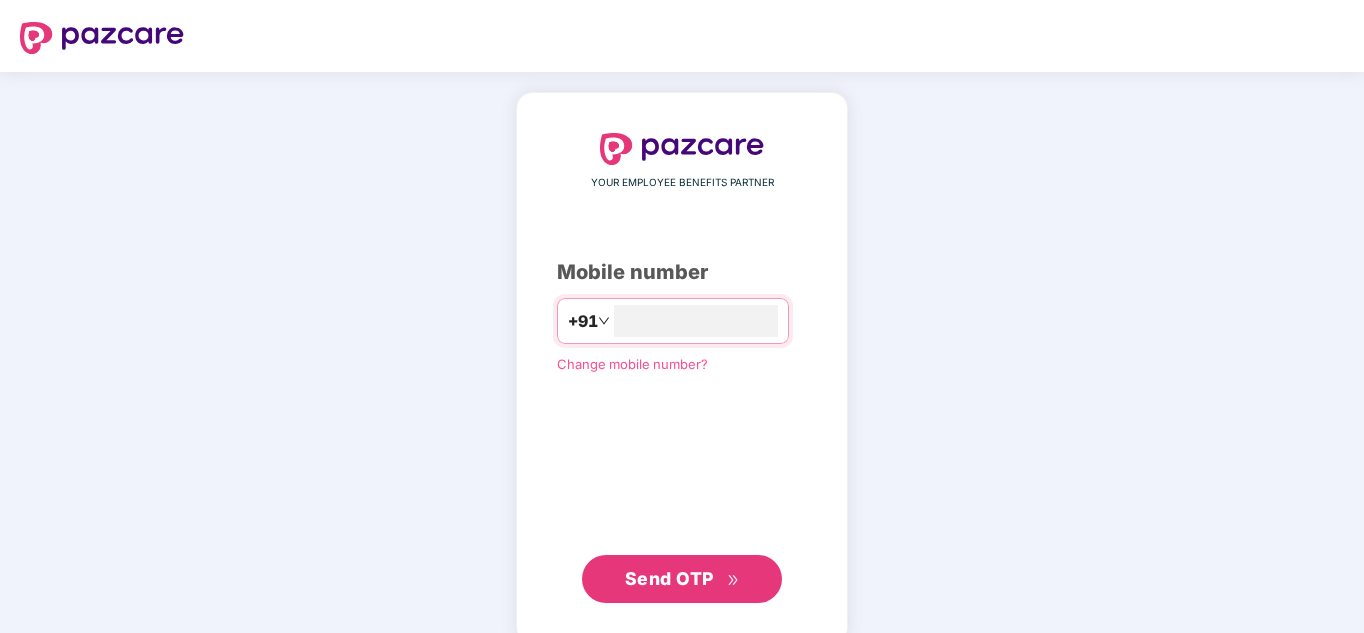 type on "**********" 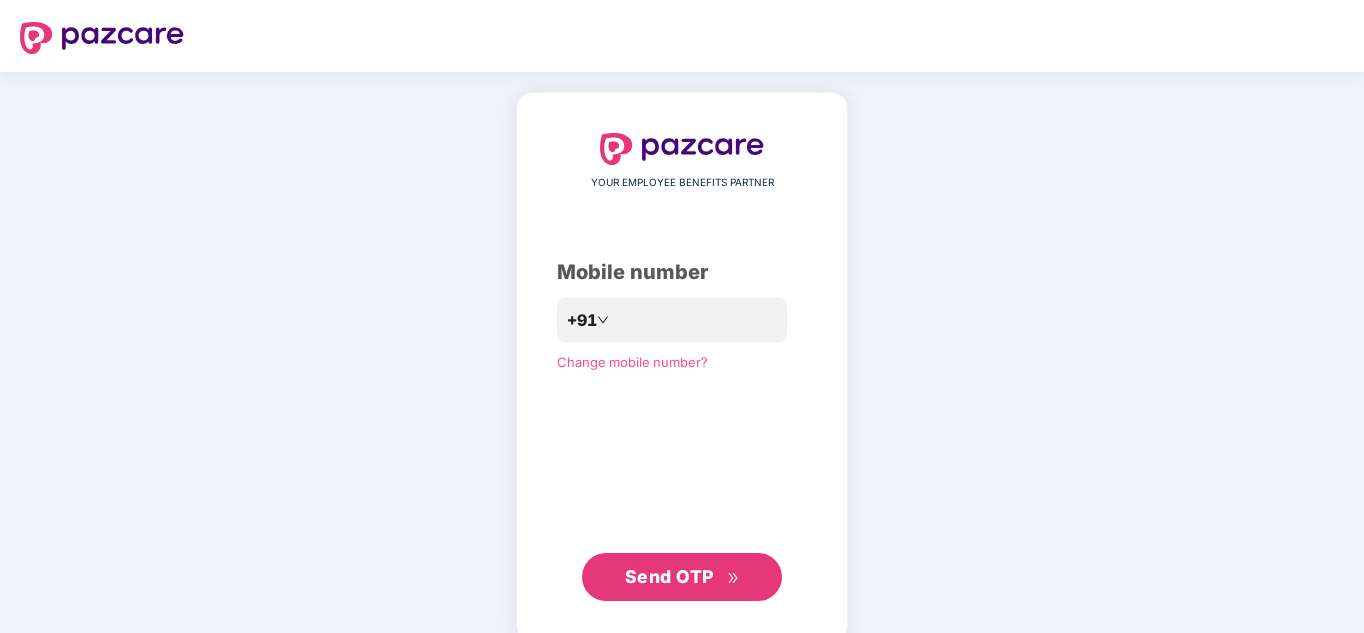 click on "Send OTP" at bounding box center [669, 576] 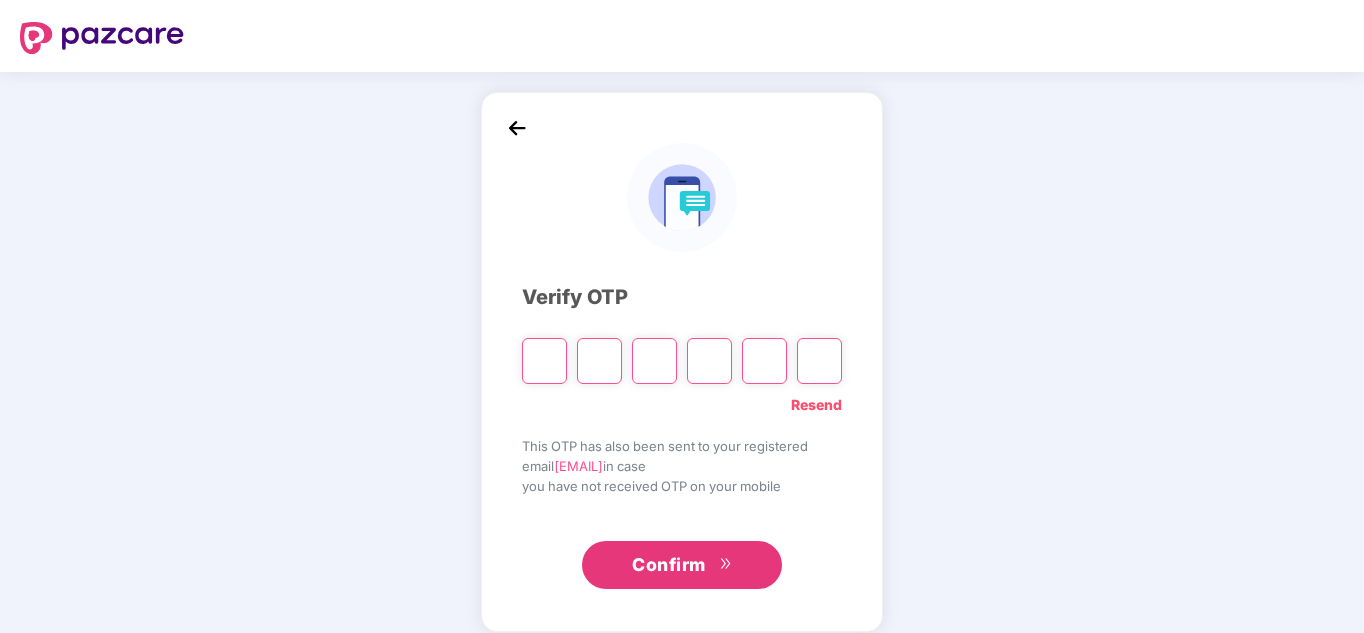 click at bounding box center (544, 361) 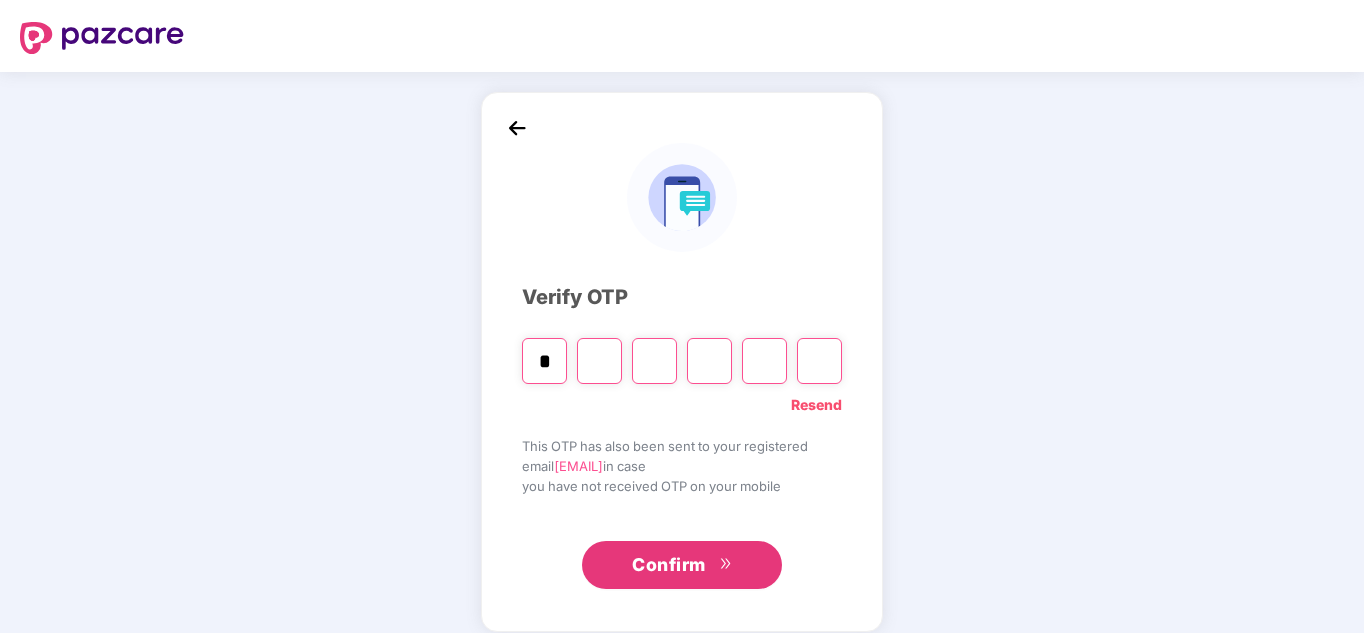 type on "*" 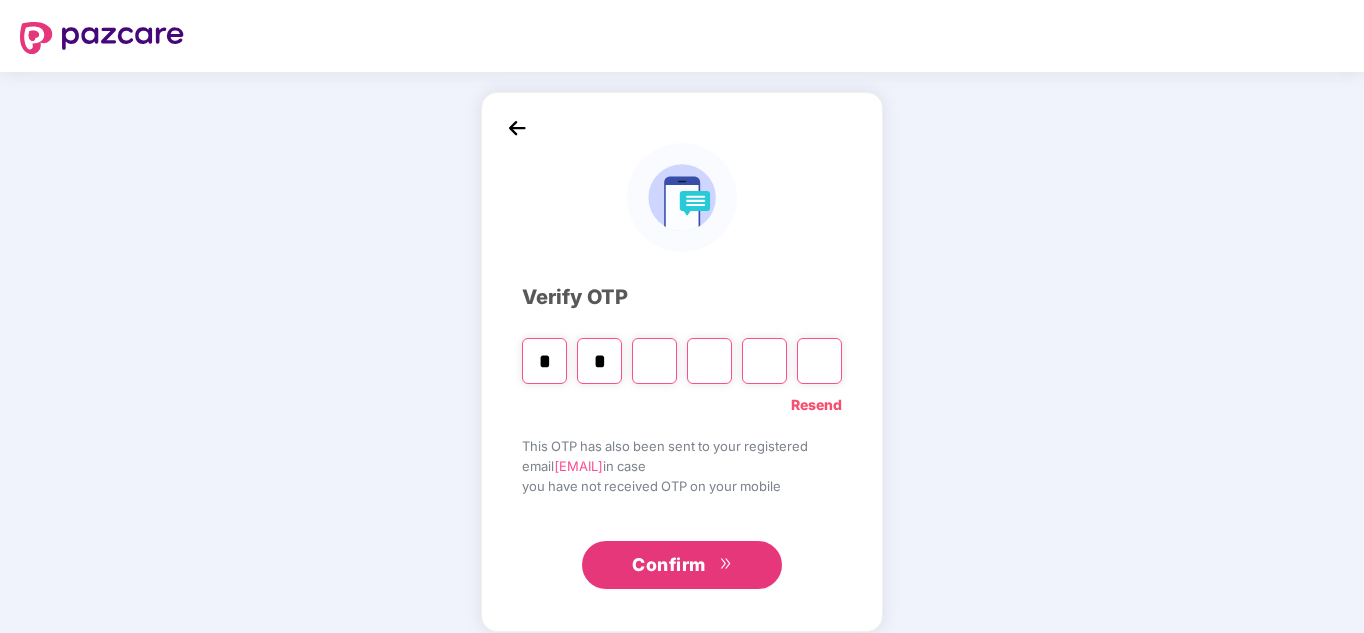 type on "*" 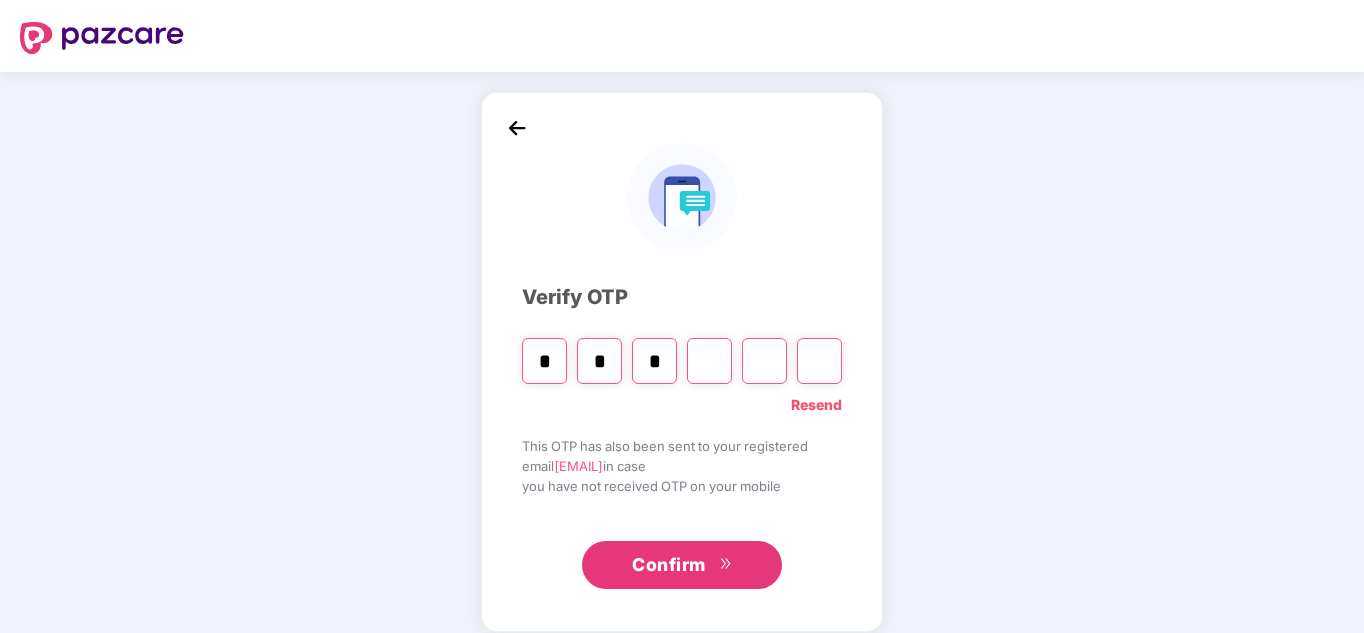 type on "*" 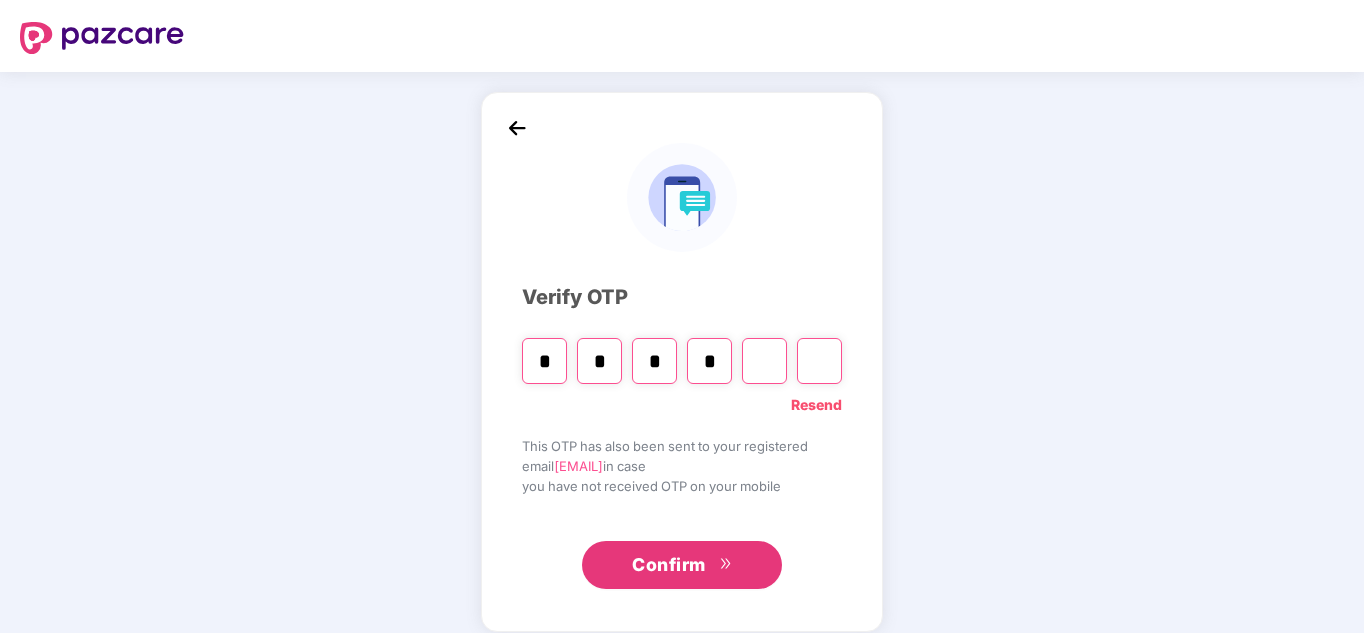 type on "*" 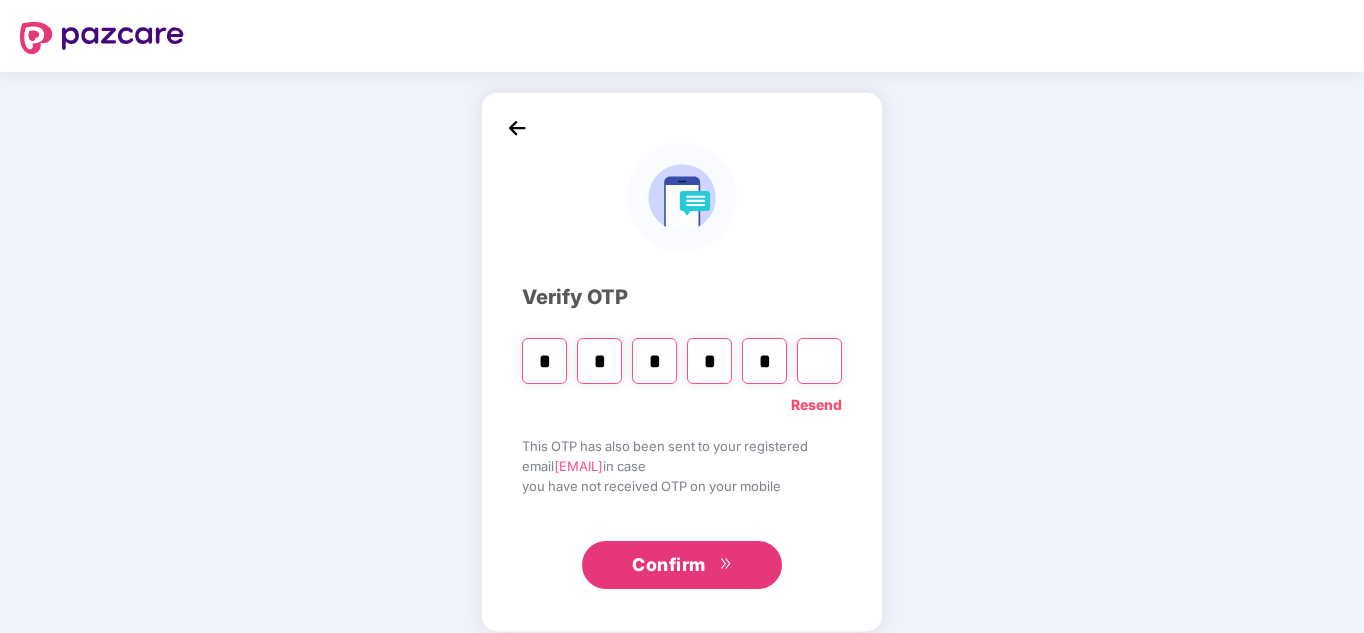type on "*" 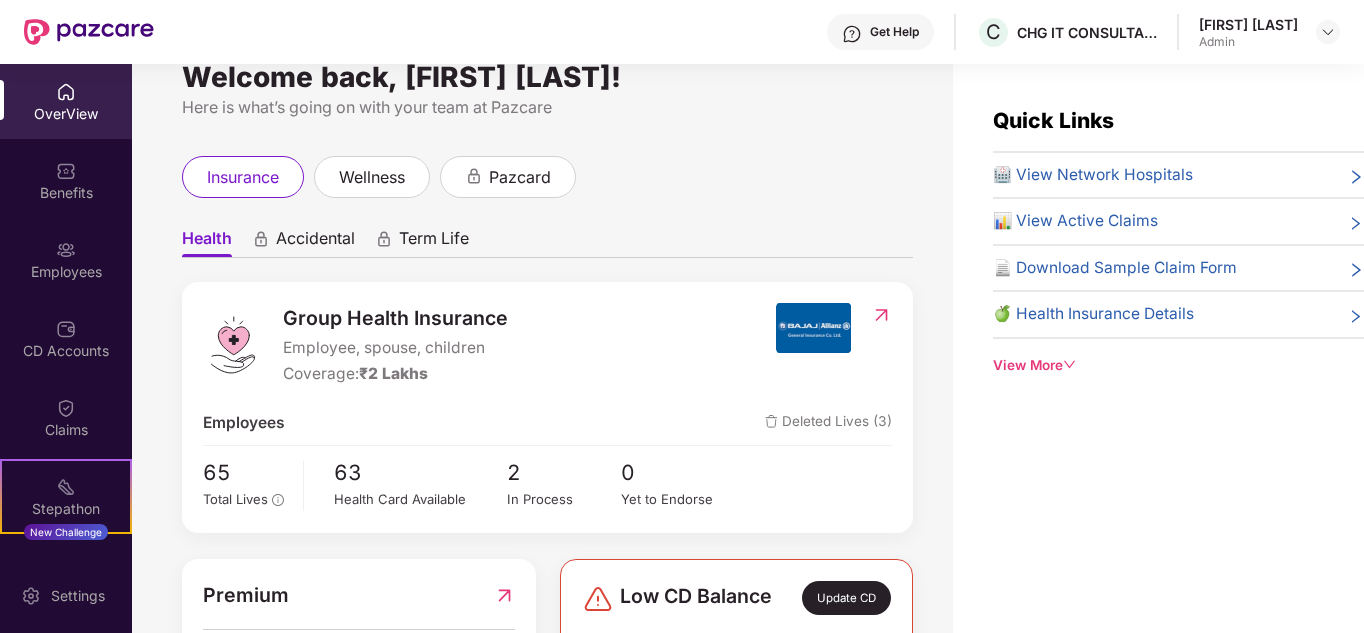 scroll, scrollTop: 0, scrollLeft: 0, axis: both 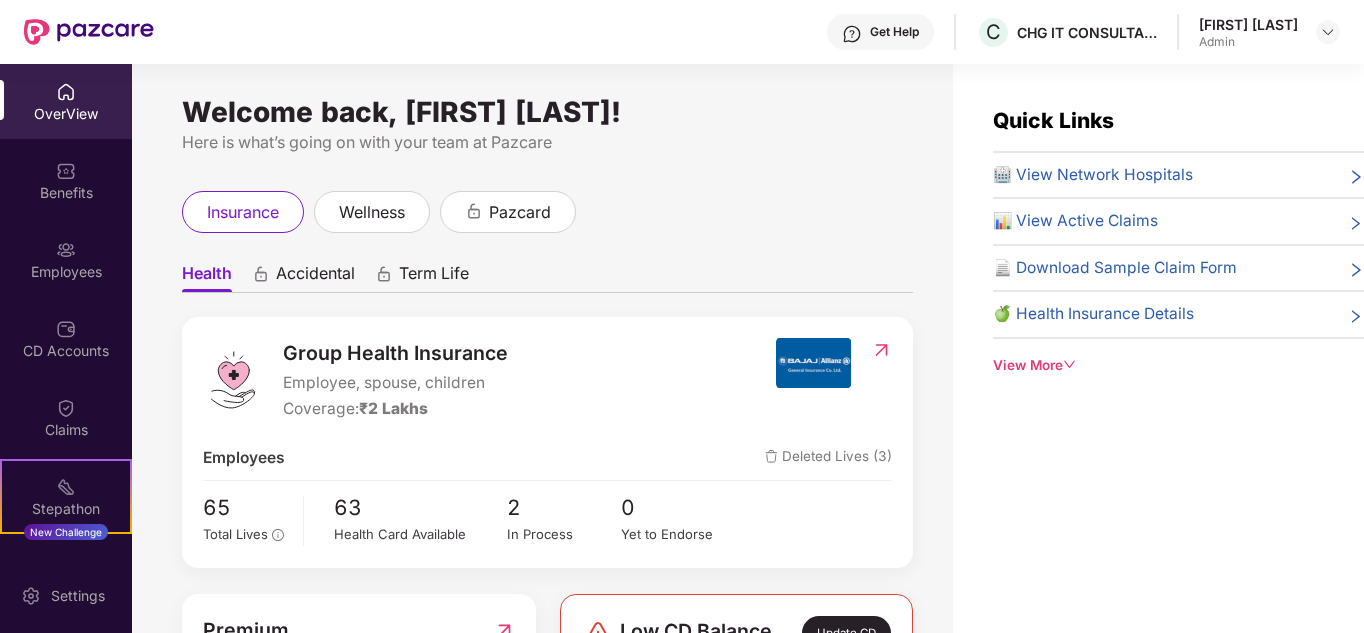 click on "OverView" at bounding box center (66, 114) 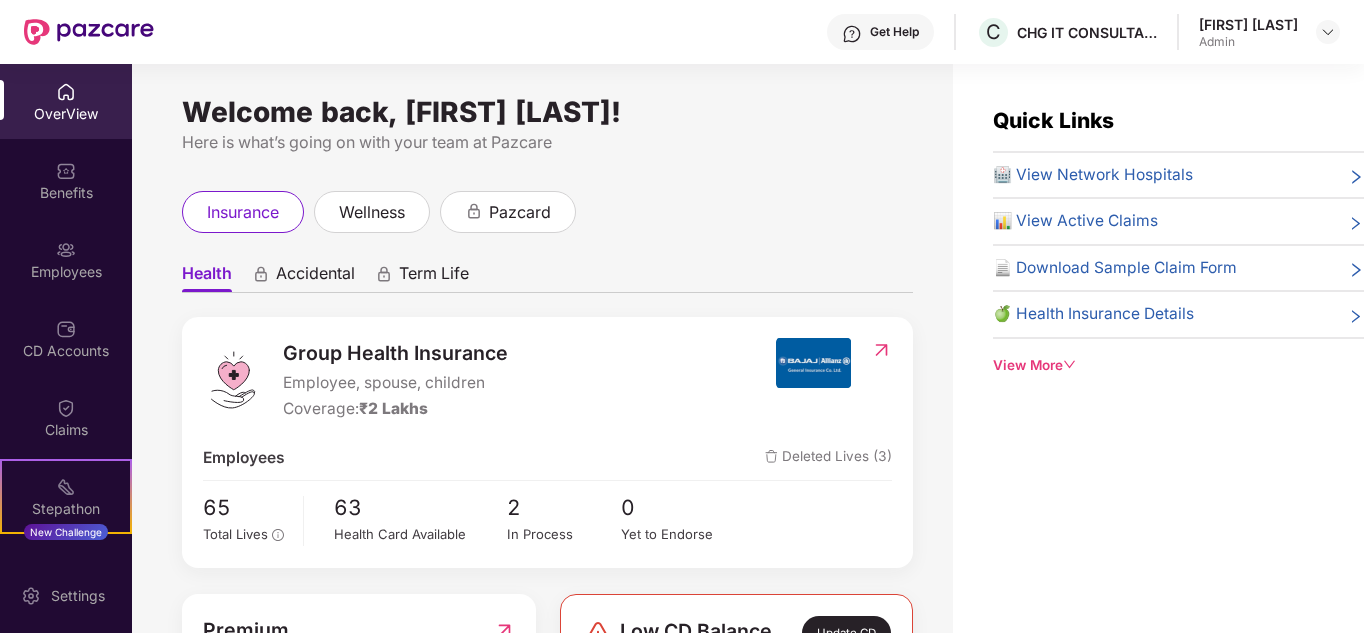 click on "OverView" at bounding box center [66, 114] 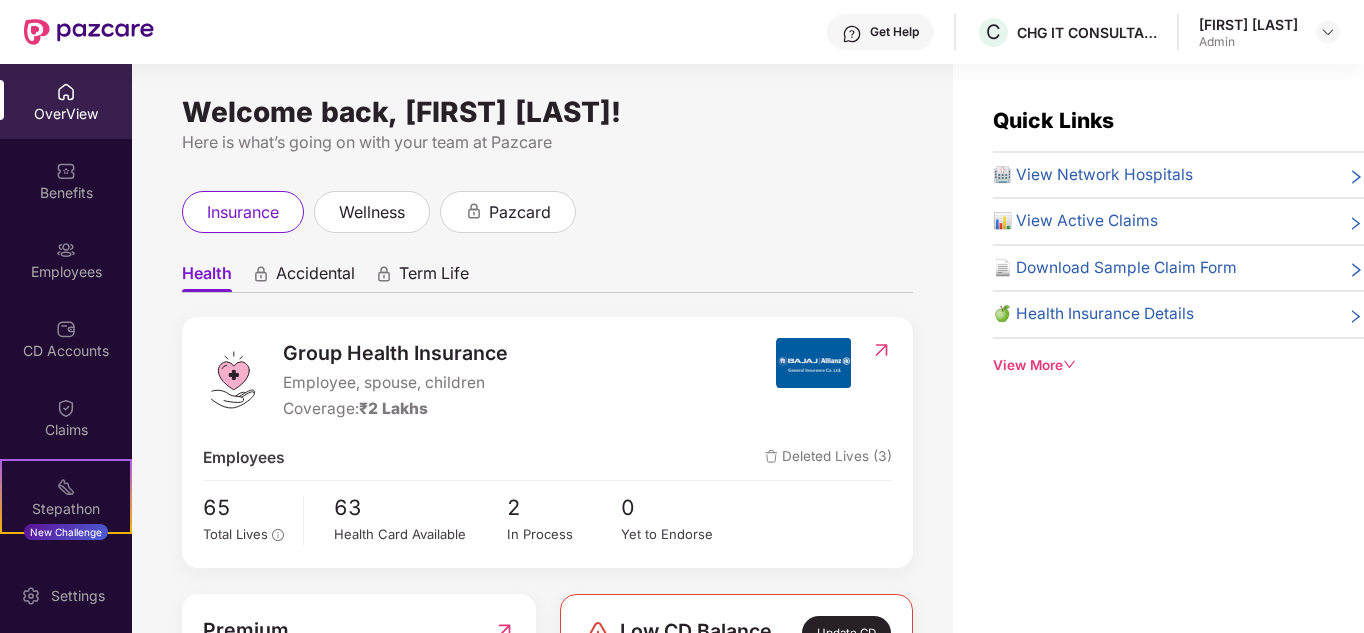 click on "OverView" at bounding box center [66, 114] 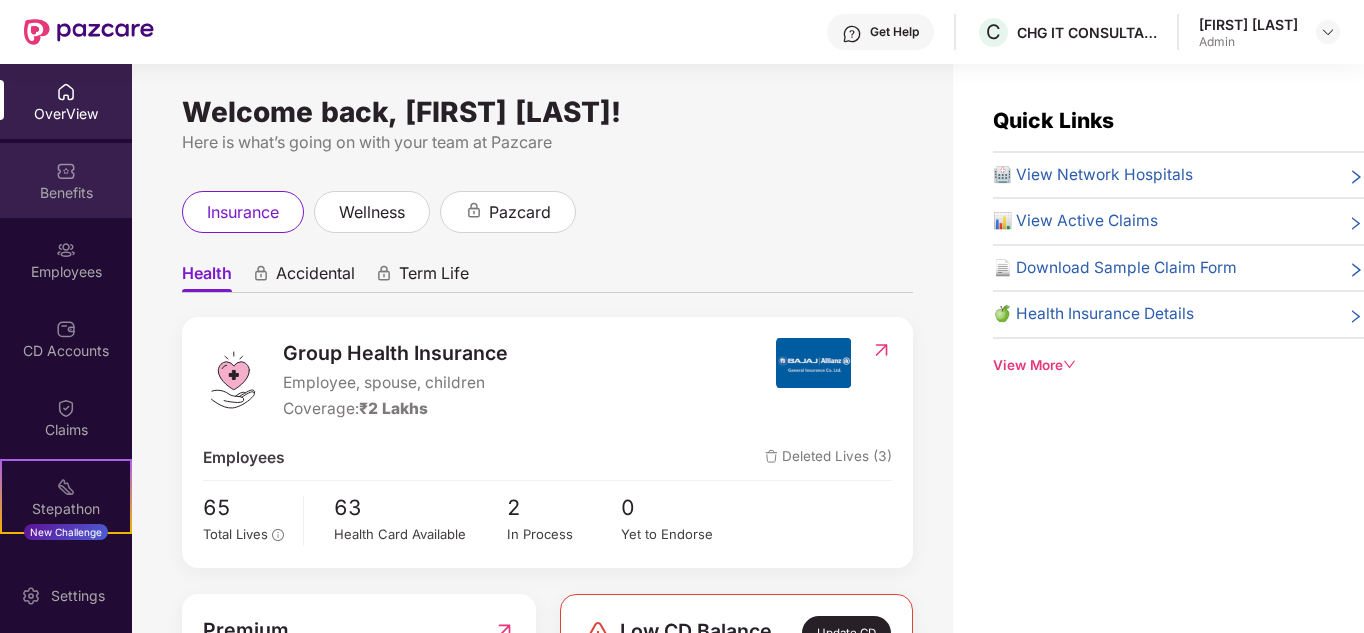 click at bounding box center (66, 171) 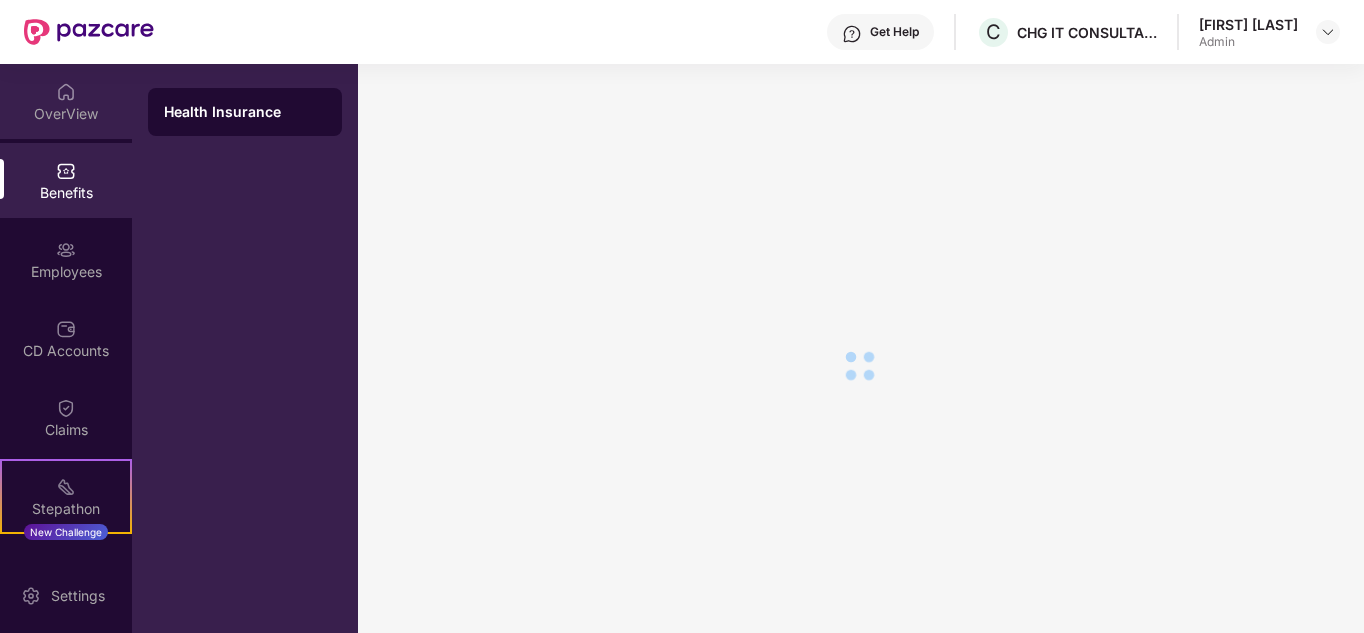 click on "OverView" at bounding box center (66, 114) 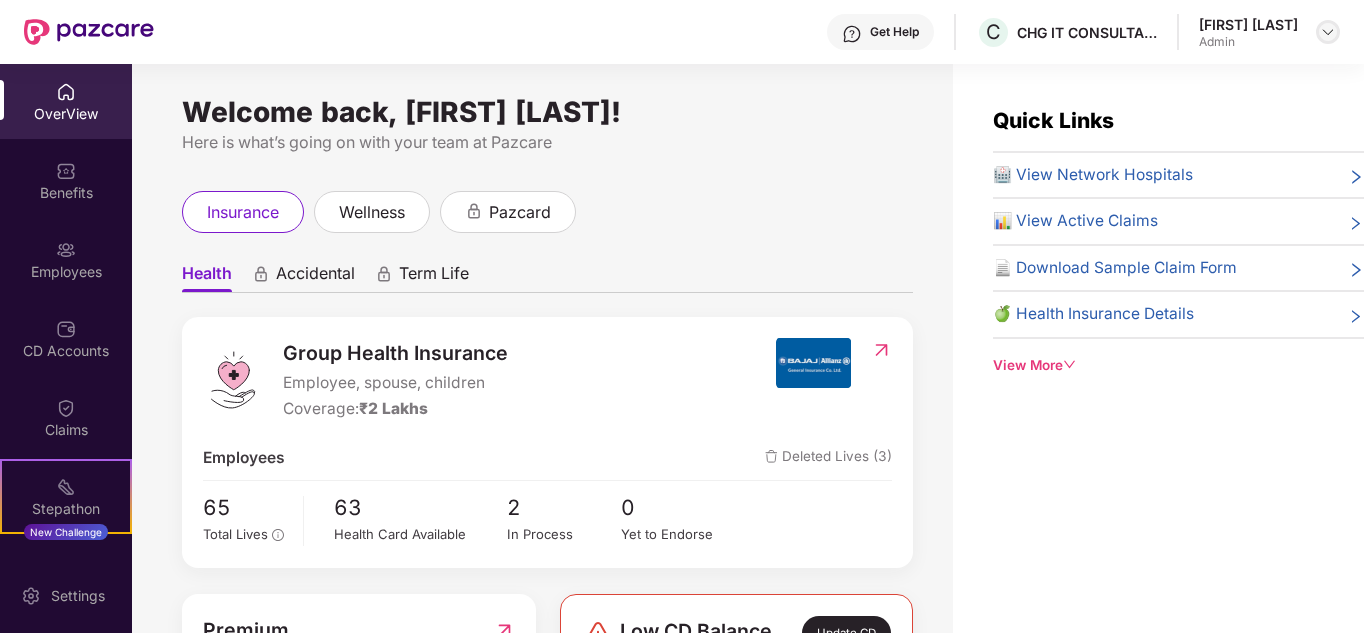 click at bounding box center (1328, 32) 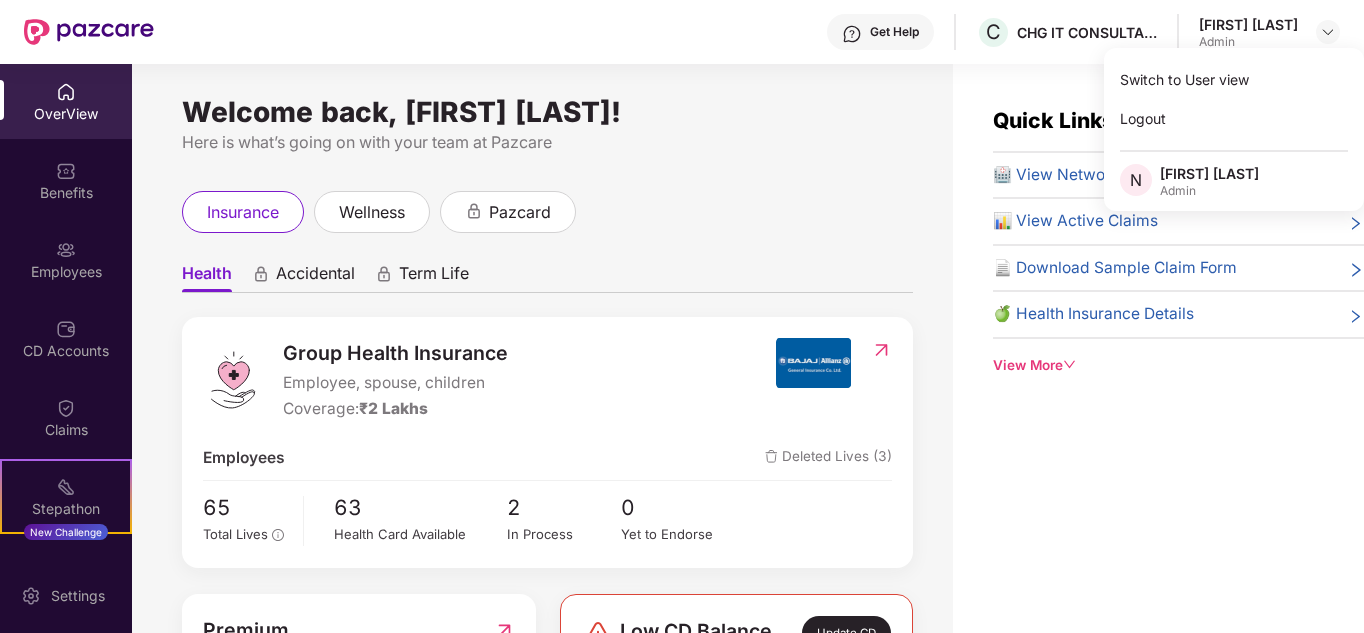 click on "Welcome back, [FIRST] [LAST]! Here is what’s going on with your team at Pazcare" at bounding box center (547, 129) 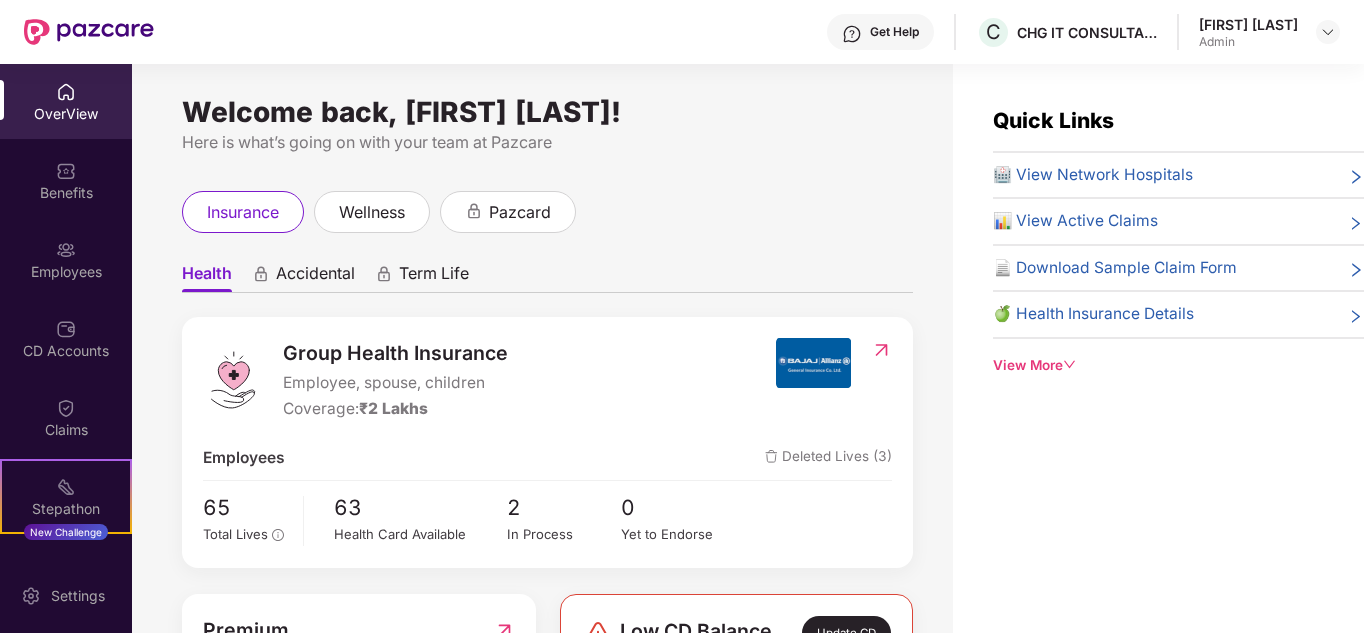 click on "View More" at bounding box center (1178, 365) 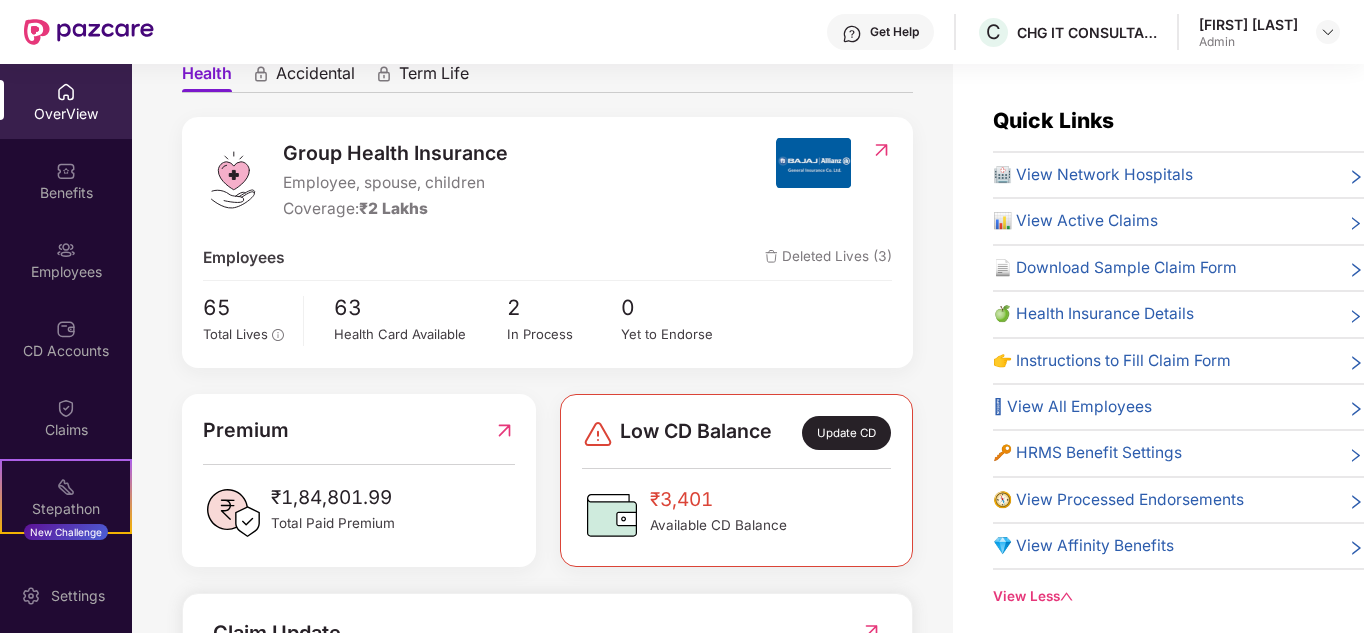 scroll, scrollTop: 300, scrollLeft: 0, axis: vertical 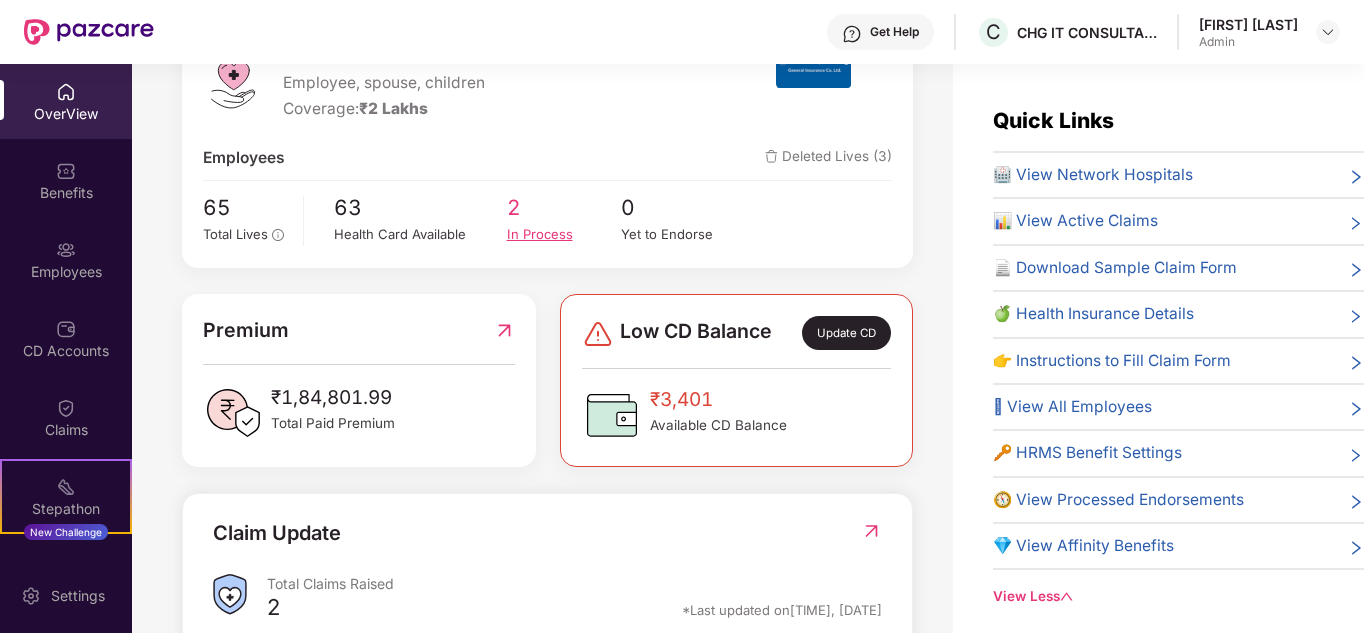 click on "In Process" at bounding box center [564, 234] 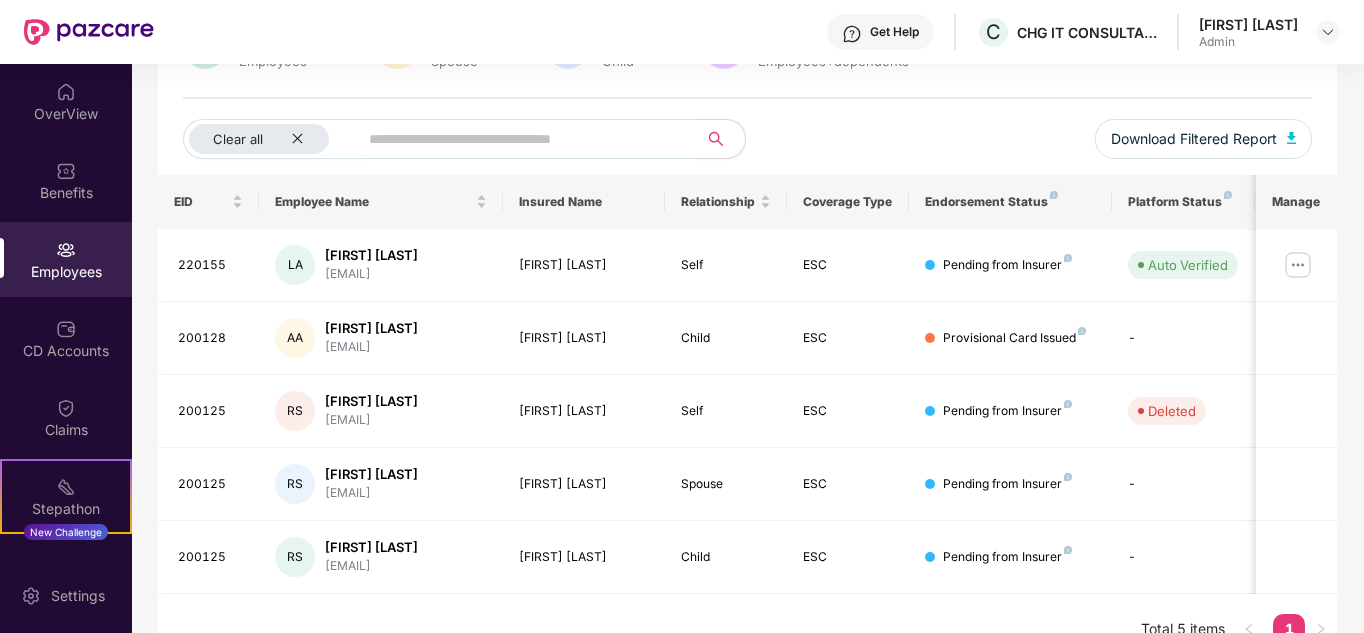 scroll, scrollTop: 0, scrollLeft: 0, axis: both 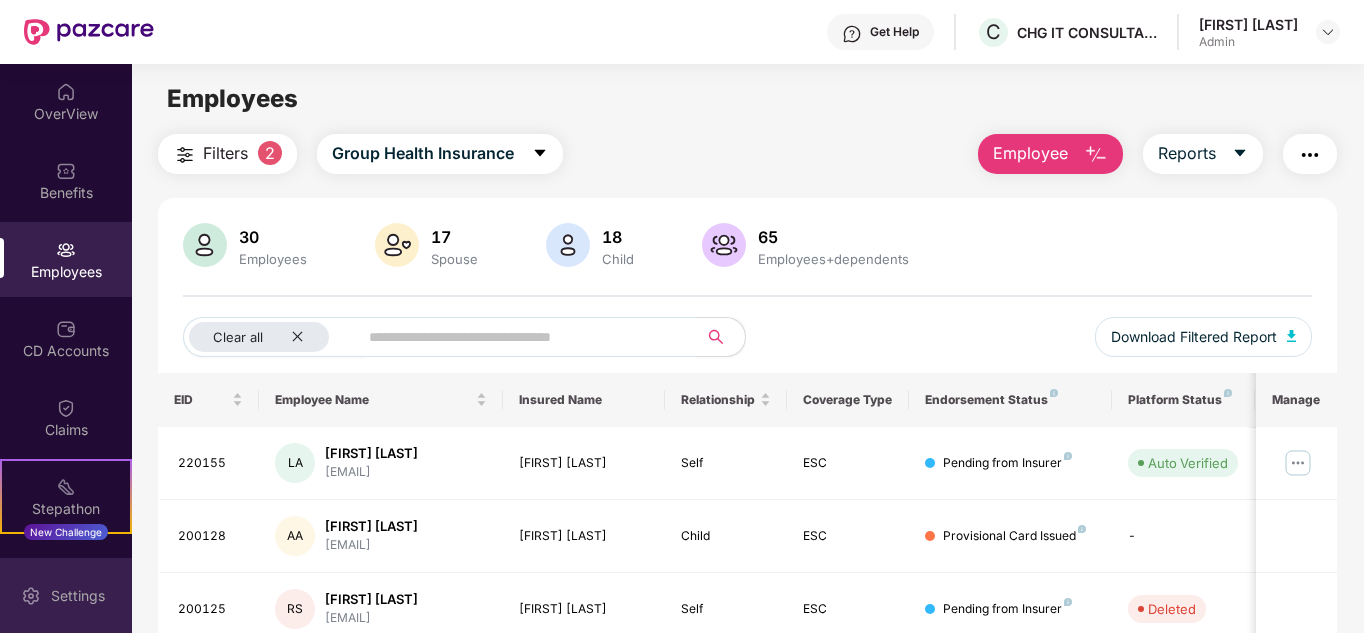 click on "Settings" at bounding box center [66, 595] 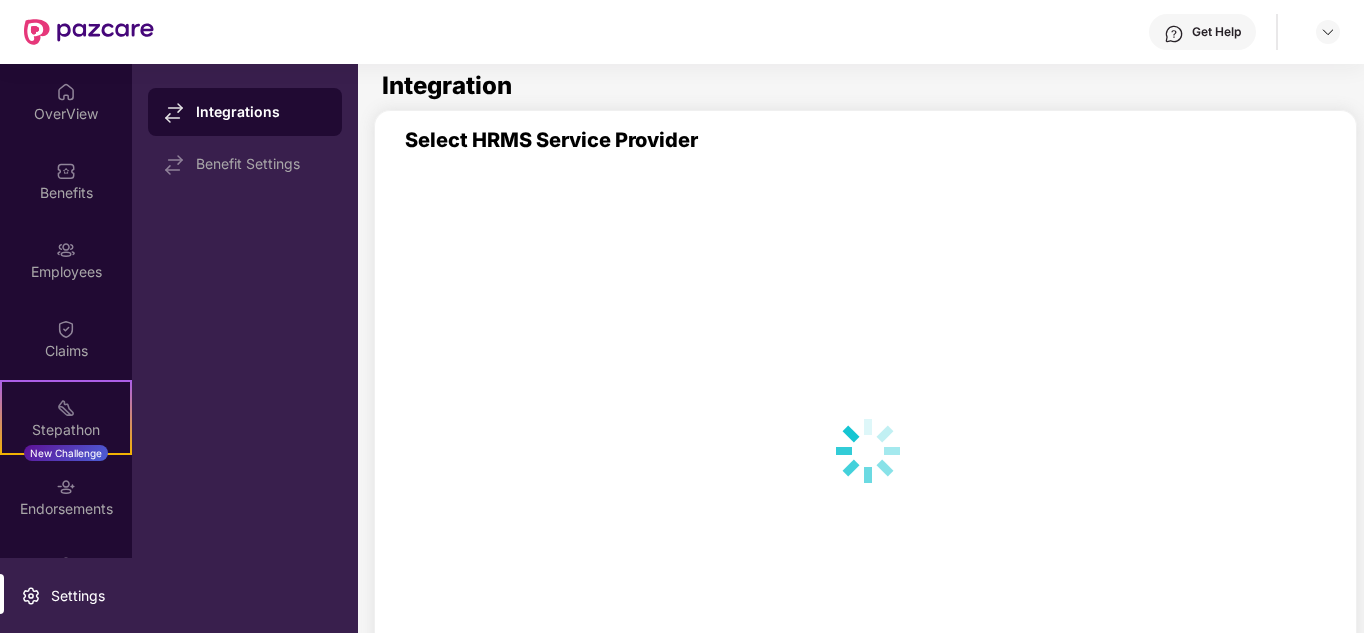 scroll, scrollTop: 0, scrollLeft: 0, axis: both 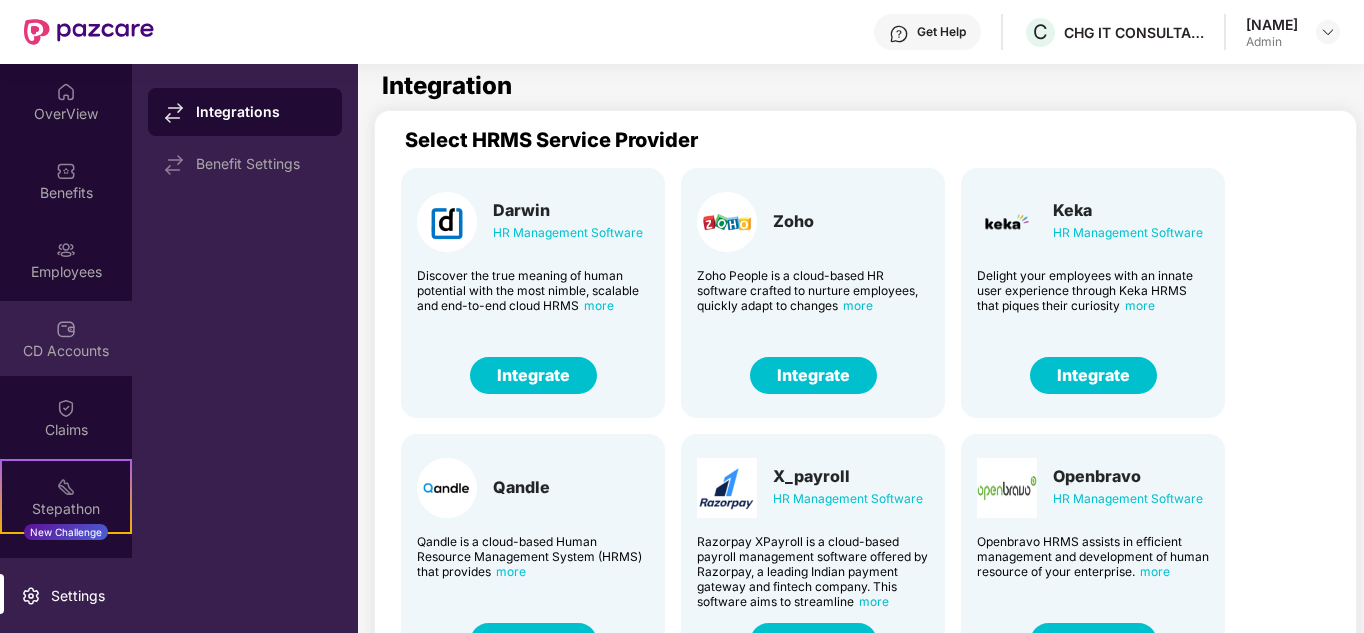 click on "CD Accounts" at bounding box center (66, 351) 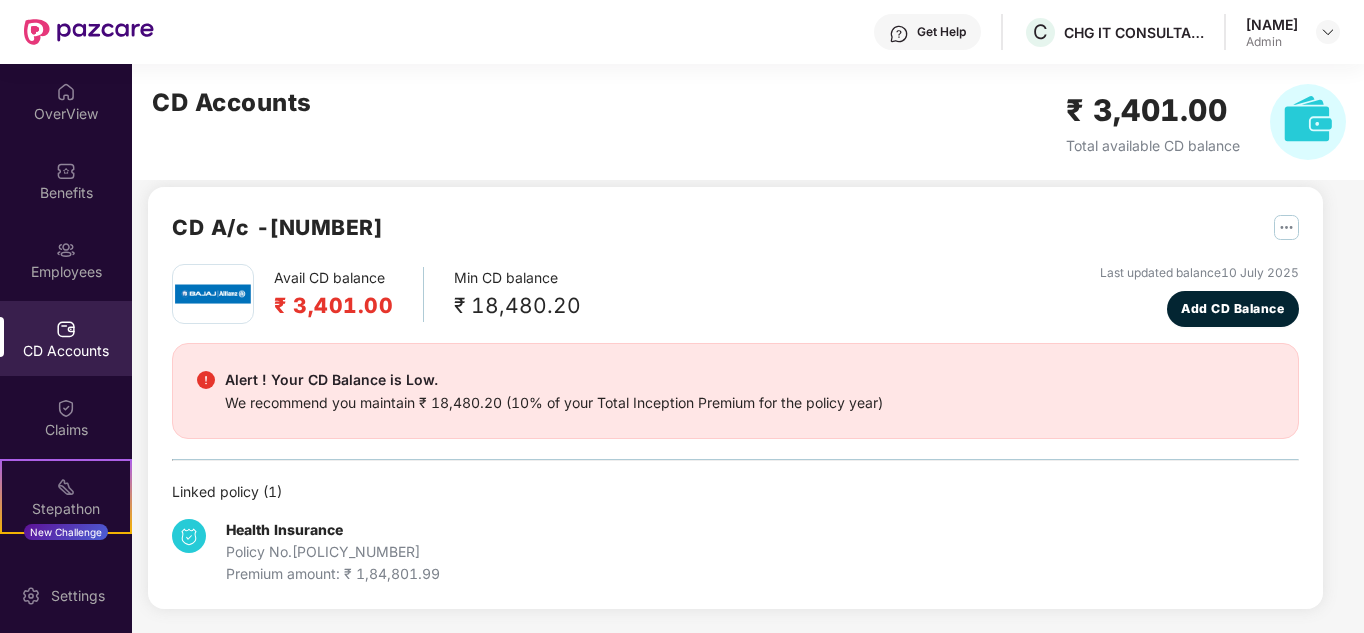 scroll, scrollTop: 0, scrollLeft: 0, axis: both 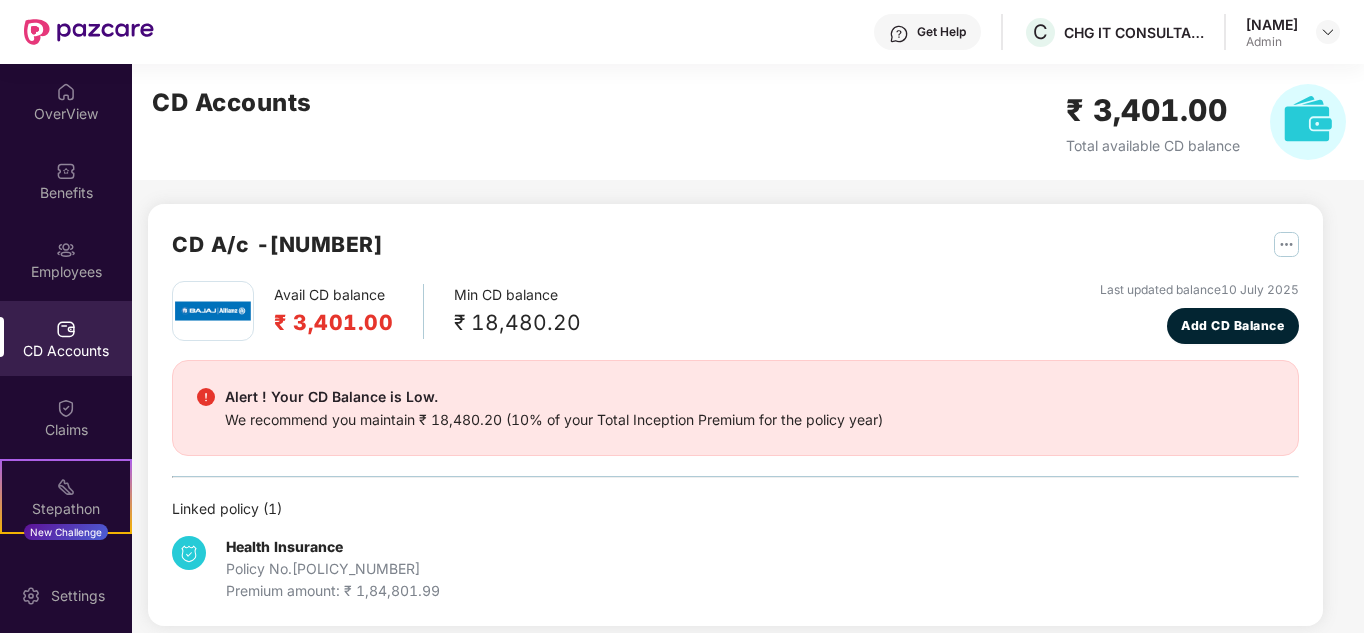 click on "Policy No.  [POLICY_NUMBER]" at bounding box center [333, 569] 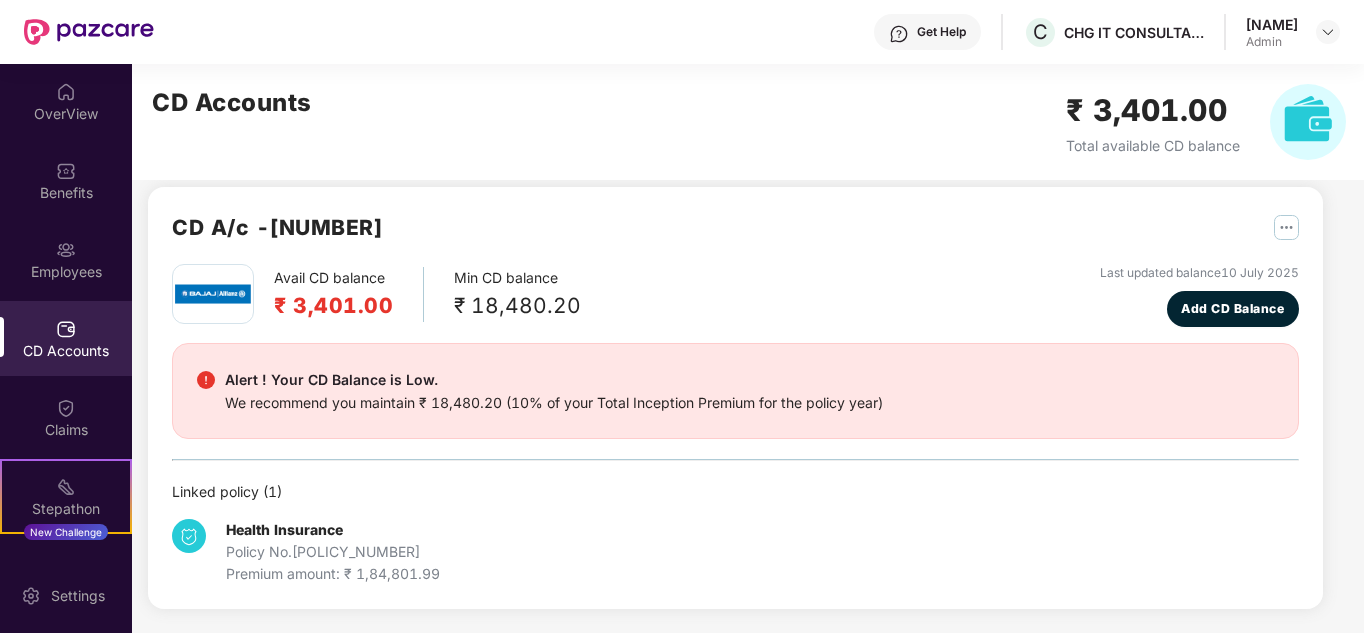click on "Health Insurance Policy No.  [POLICY_NUMBER] Premium amount: ₹ 1,84,801.99" at bounding box center [333, 552] 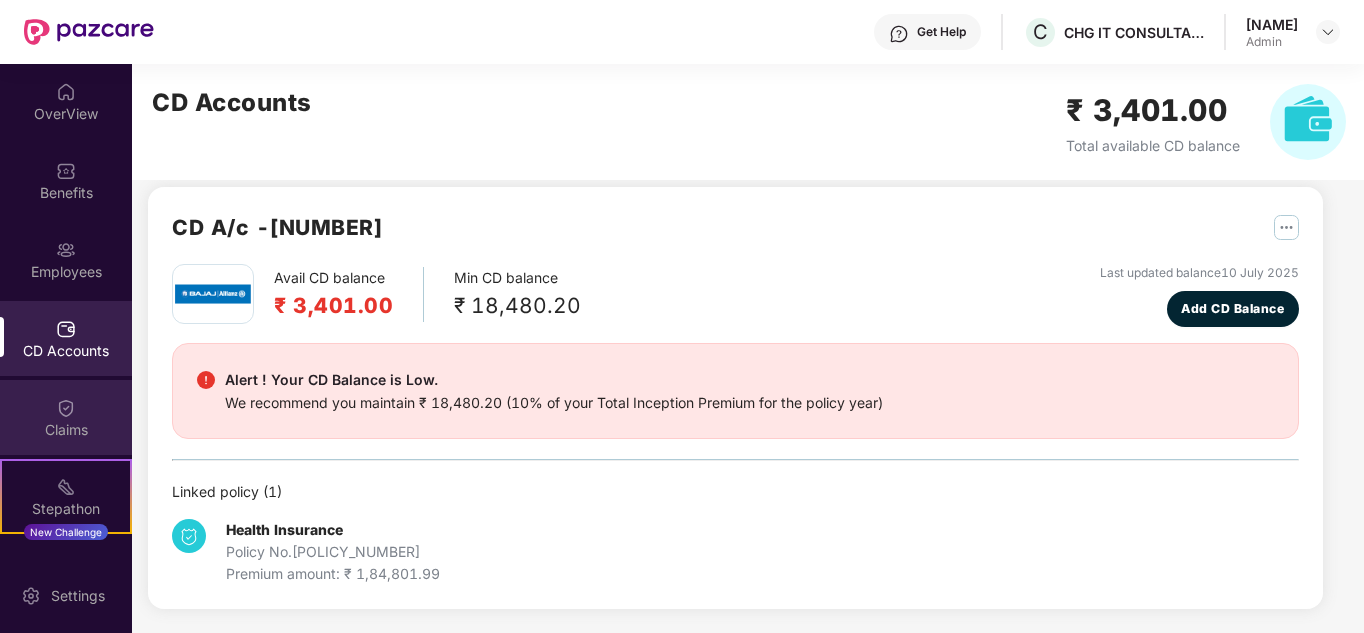 click on "Claims" at bounding box center [66, 417] 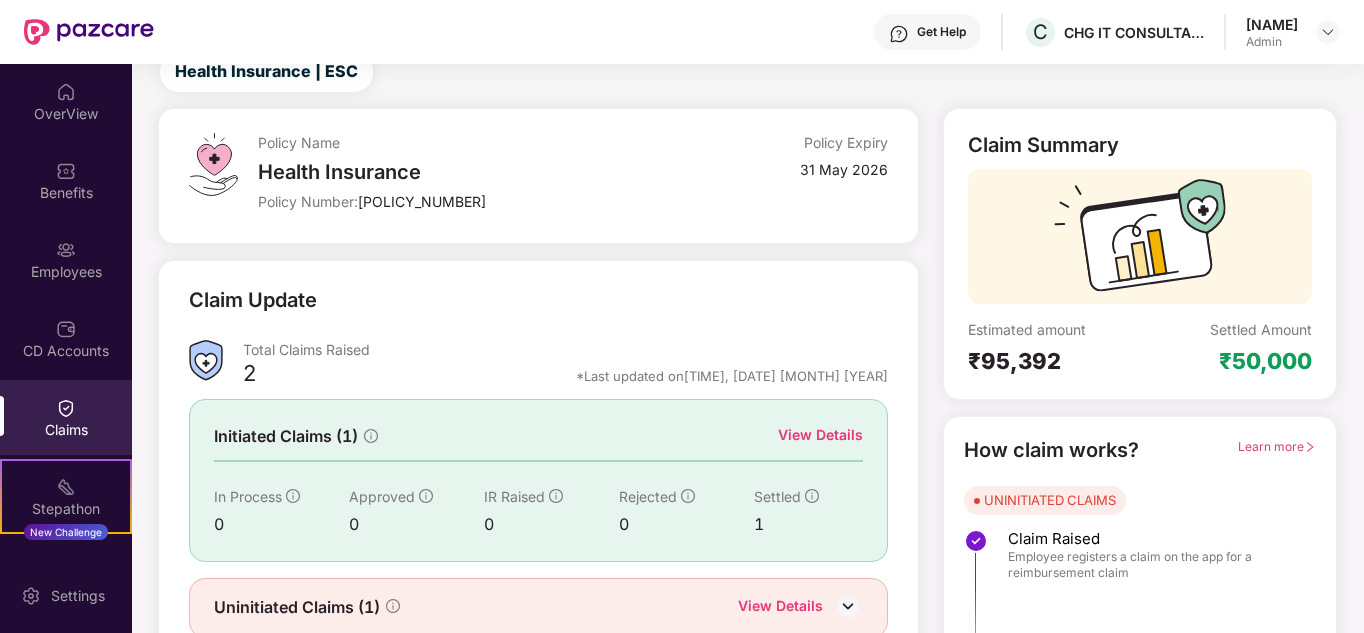 scroll, scrollTop: 0, scrollLeft: 0, axis: both 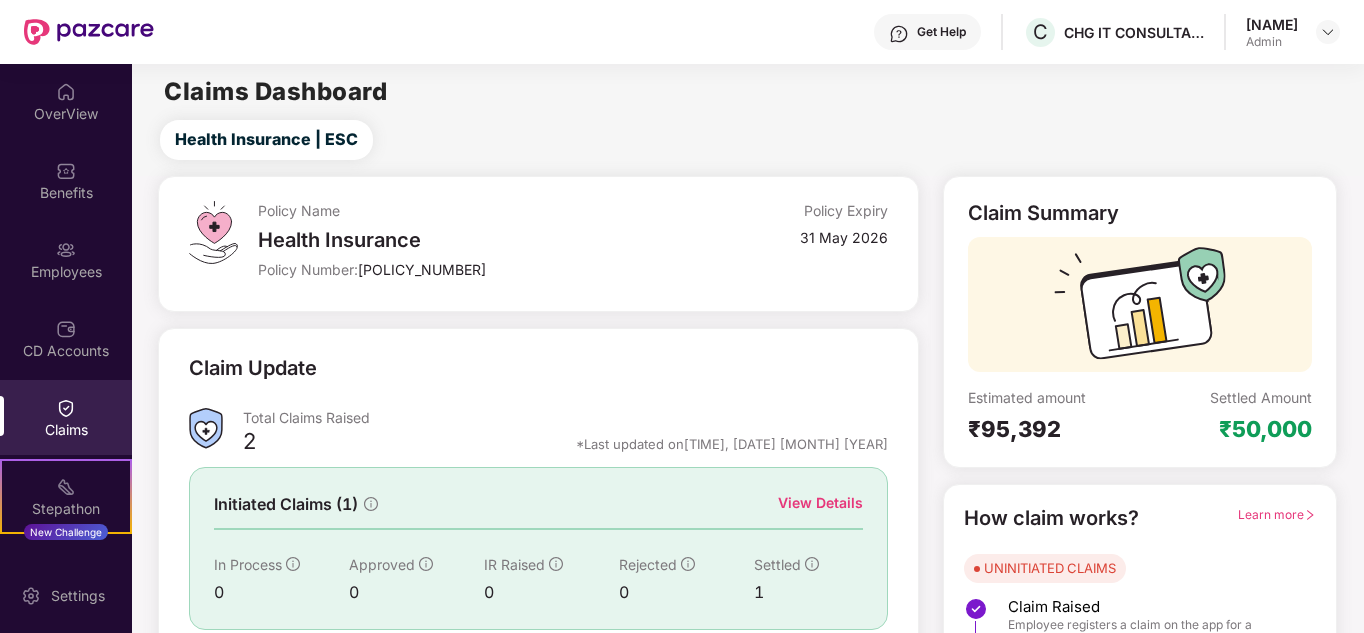 click on "Claims" at bounding box center [66, 430] 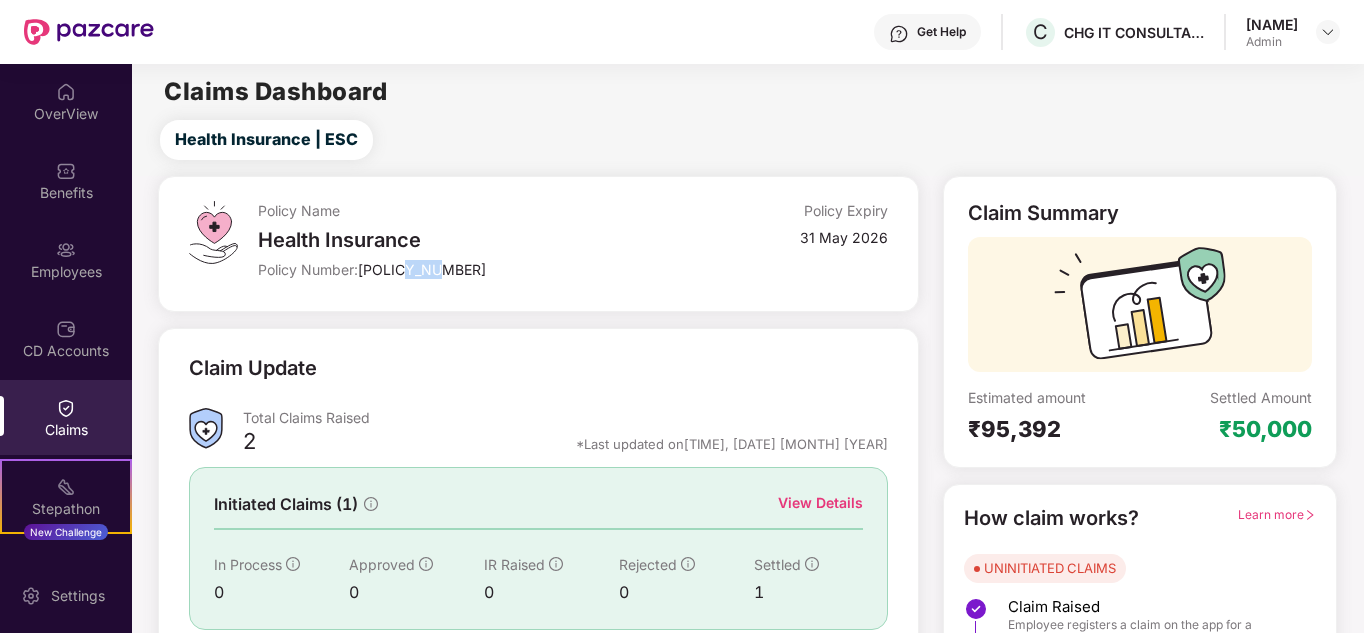 click on "Policy Name Health Insurance  Policy Number:  OG-26-9906-8403-00000112" at bounding box center [467, 244] 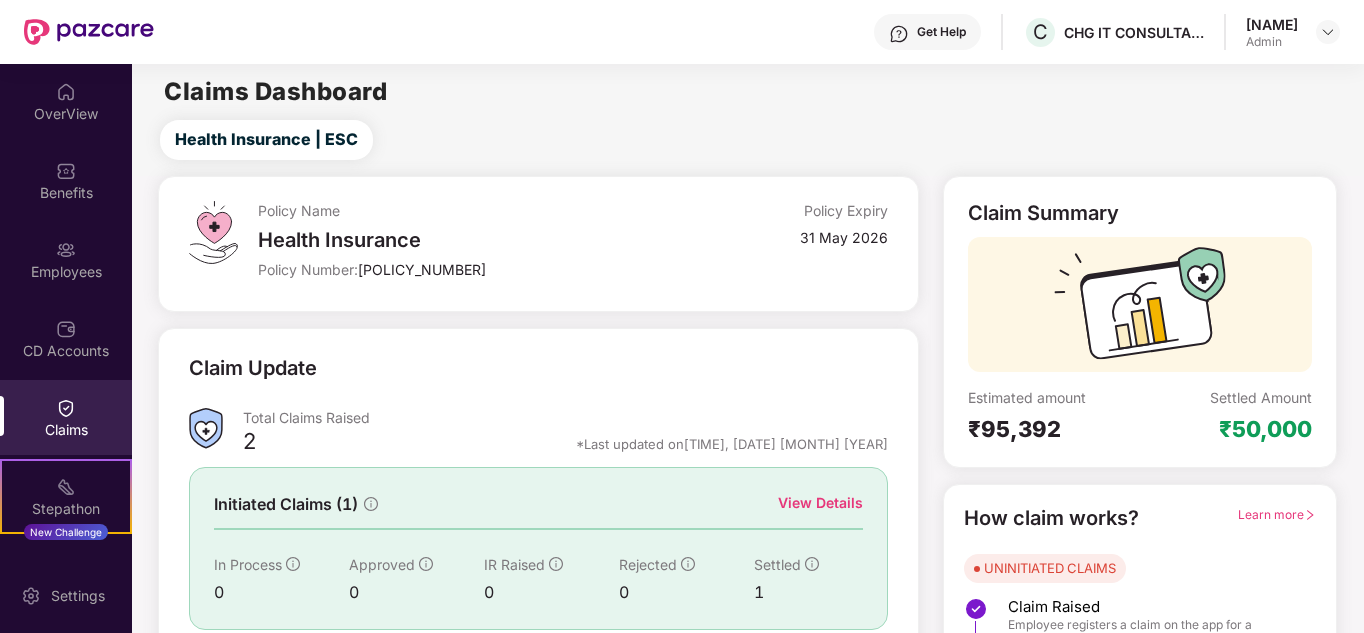 click on "Policy Name Health Insurance  Policy Number:  OG-26-9906-8403-00000112" at bounding box center (467, 244) 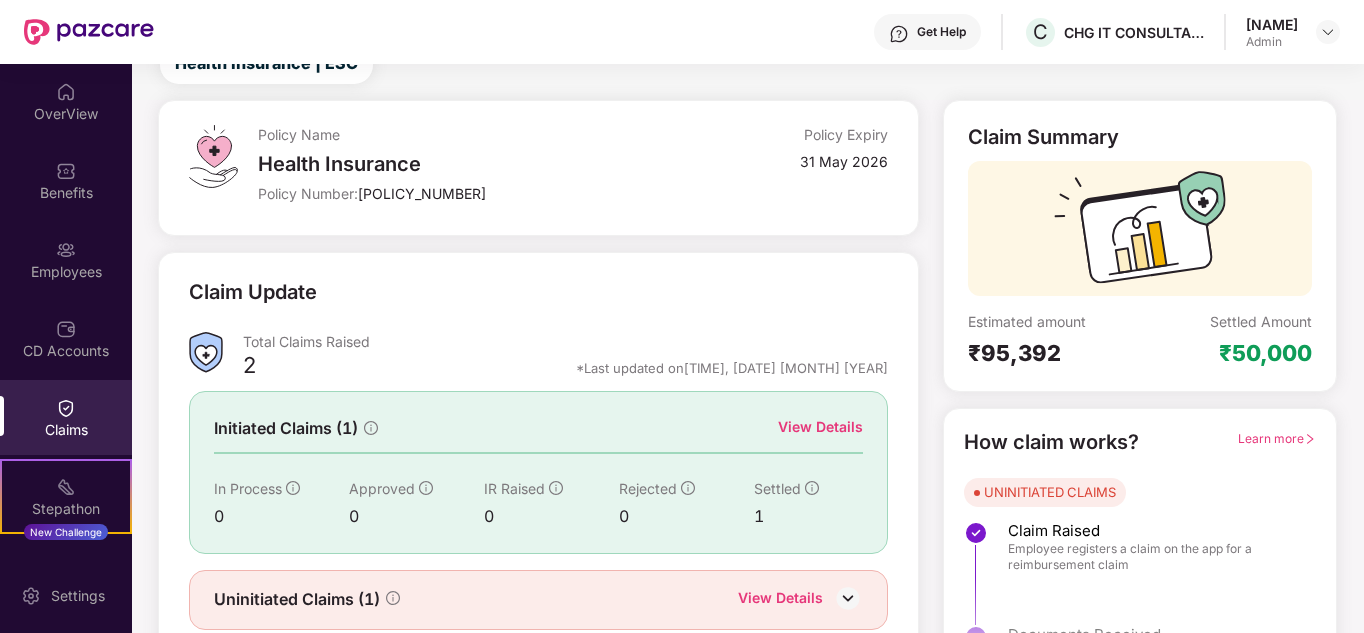 scroll, scrollTop: 150, scrollLeft: 0, axis: vertical 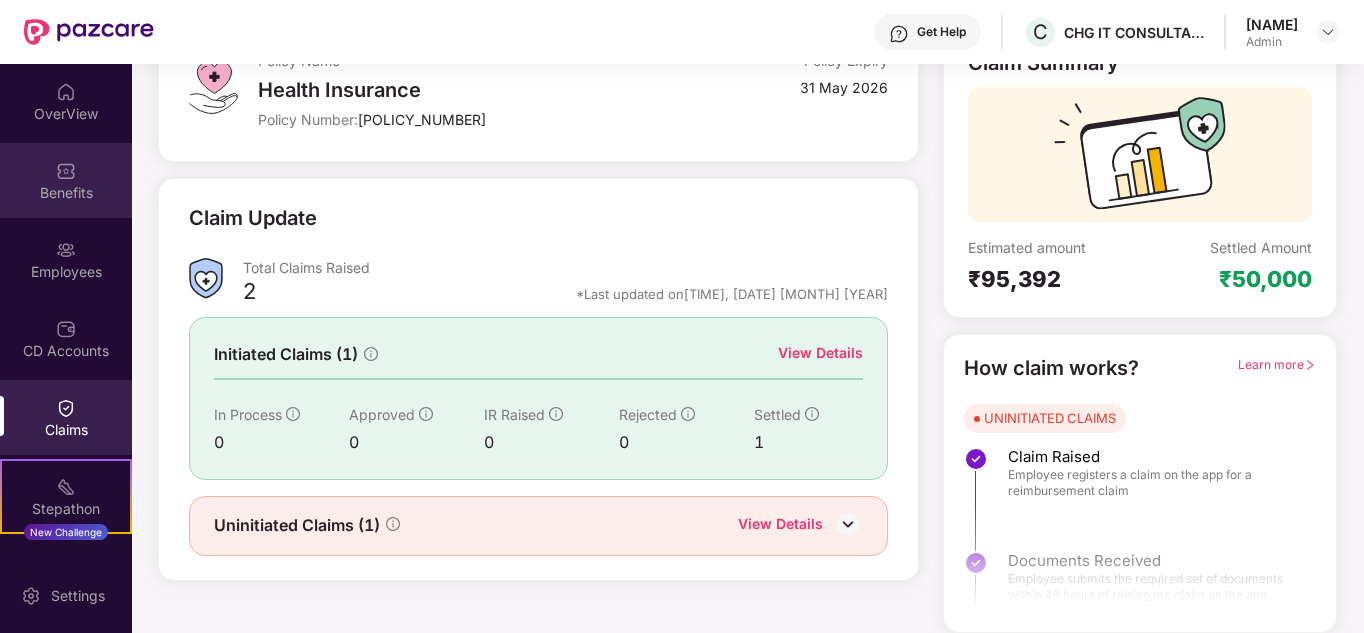 click on "Benefits" at bounding box center [66, 193] 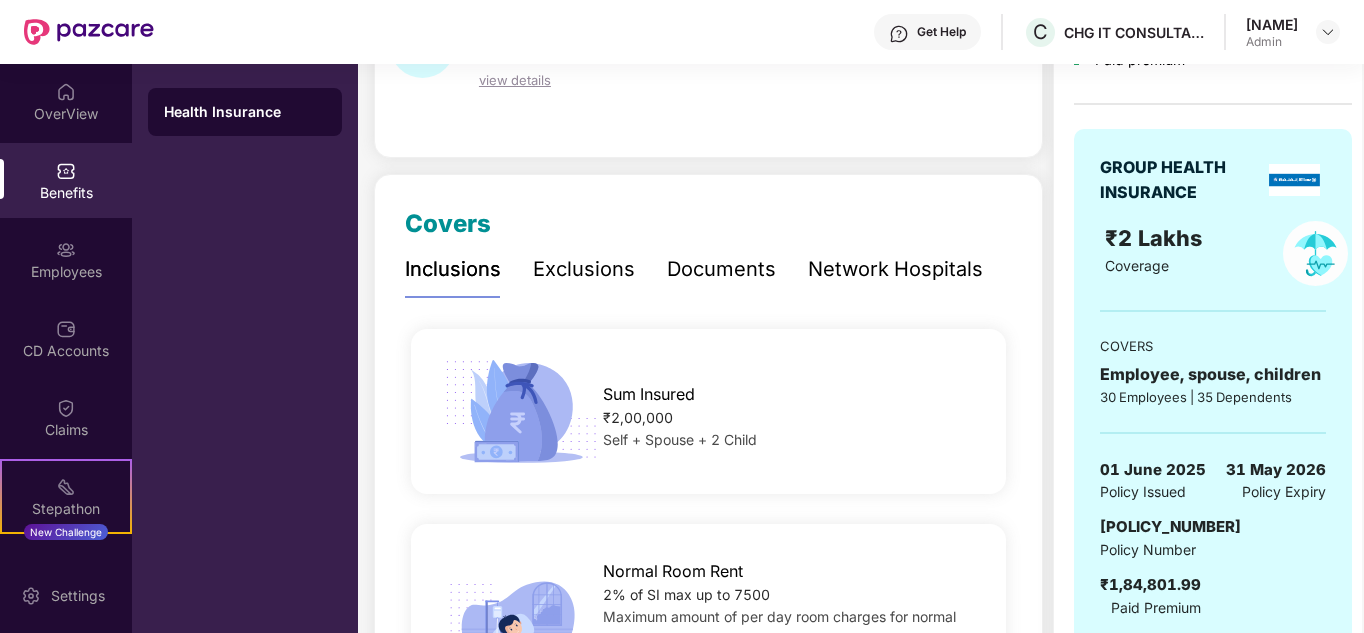 scroll, scrollTop: 0, scrollLeft: 0, axis: both 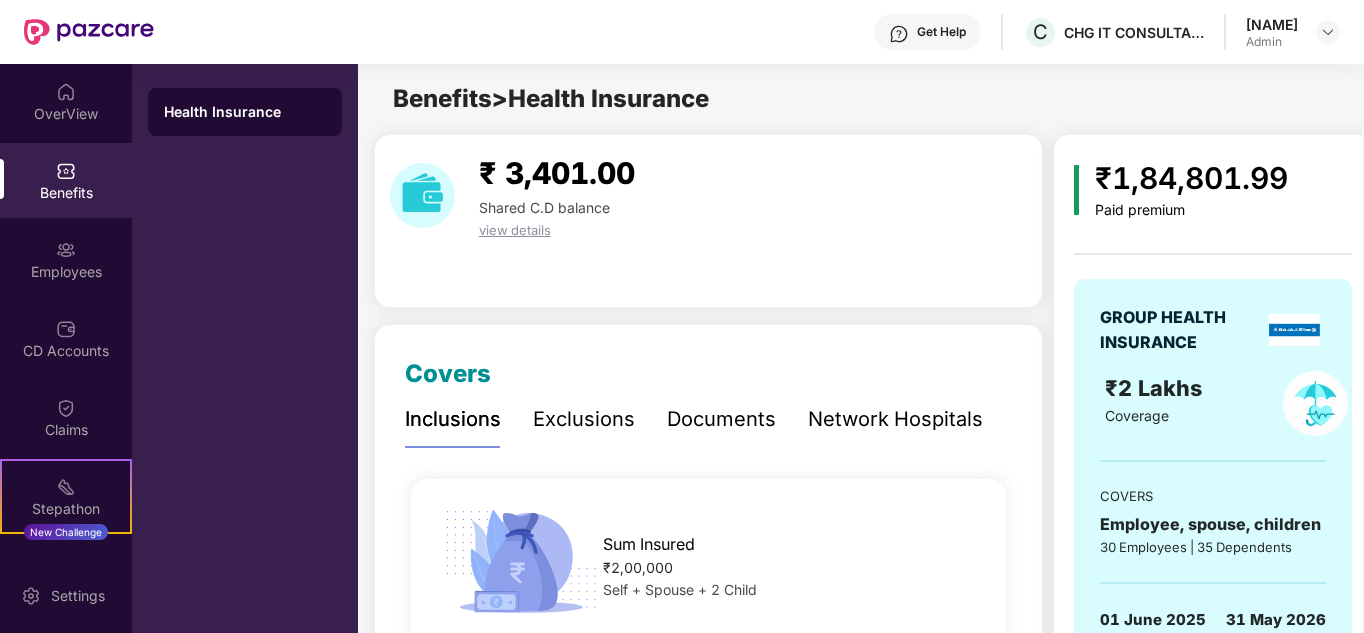 click on "Health Insurance" at bounding box center [245, 112] 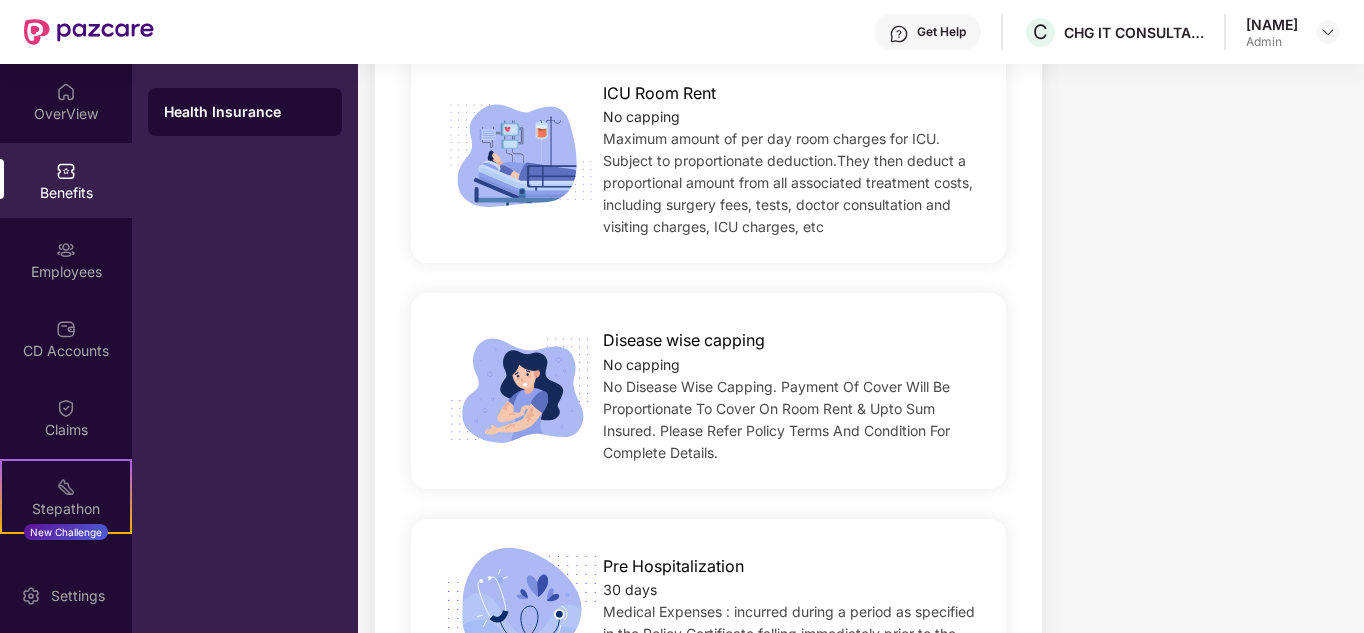 scroll, scrollTop: 1300, scrollLeft: 0, axis: vertical 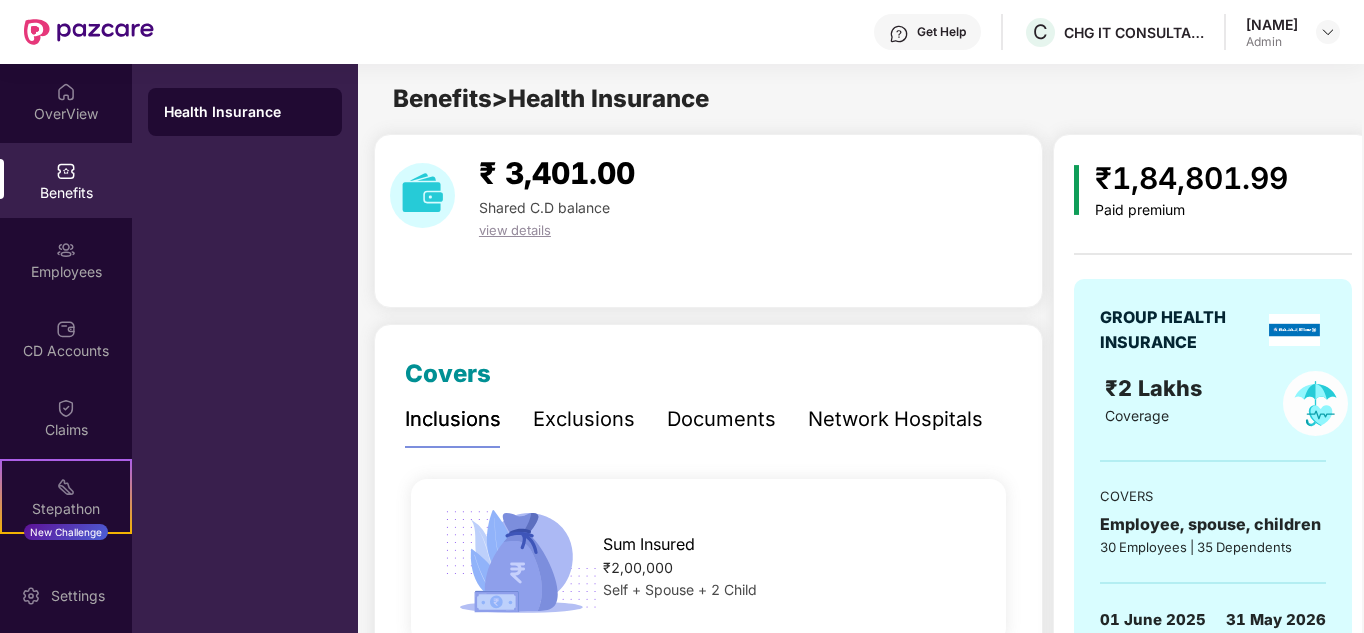 click on "Employee, spouse, children" at bounding box center [1213, 524] 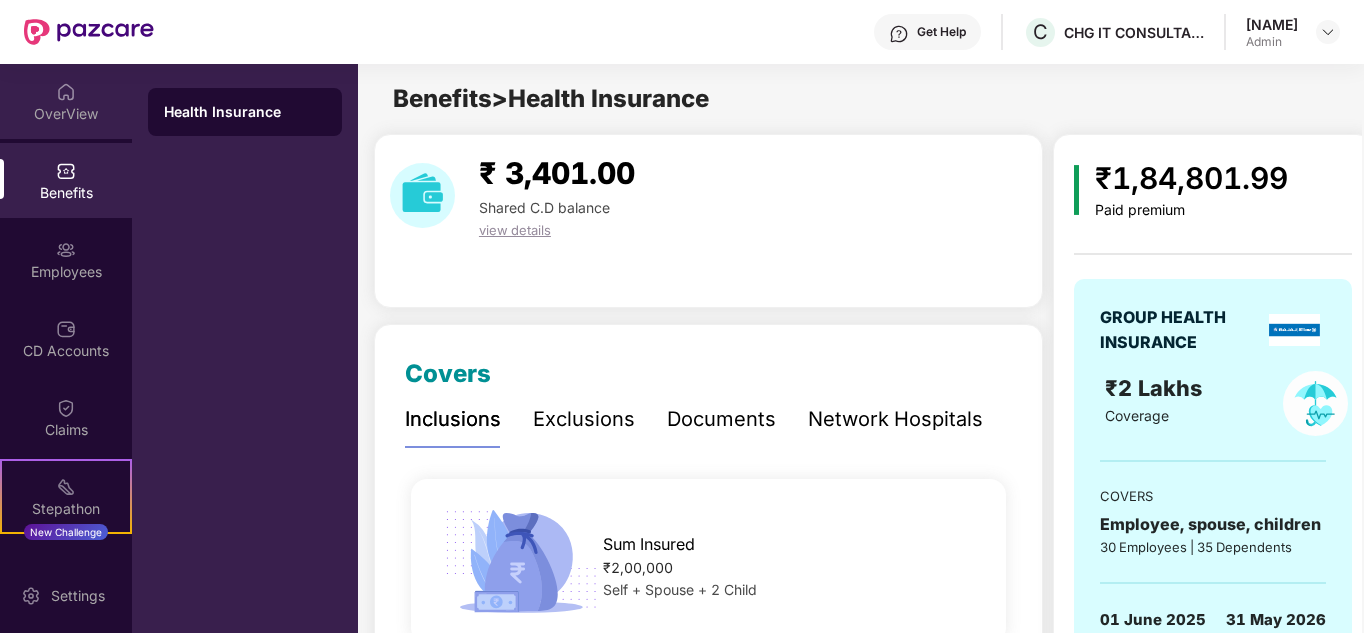 click on "OverView" at bounding box center (66, 101) 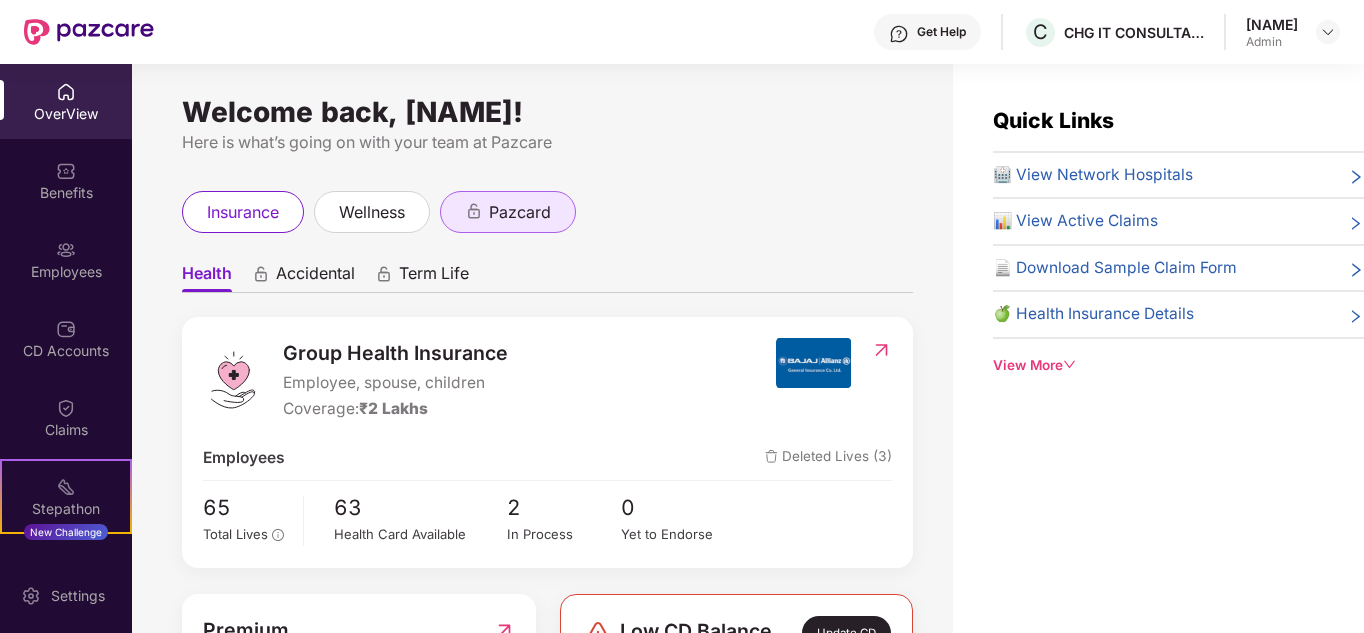 click 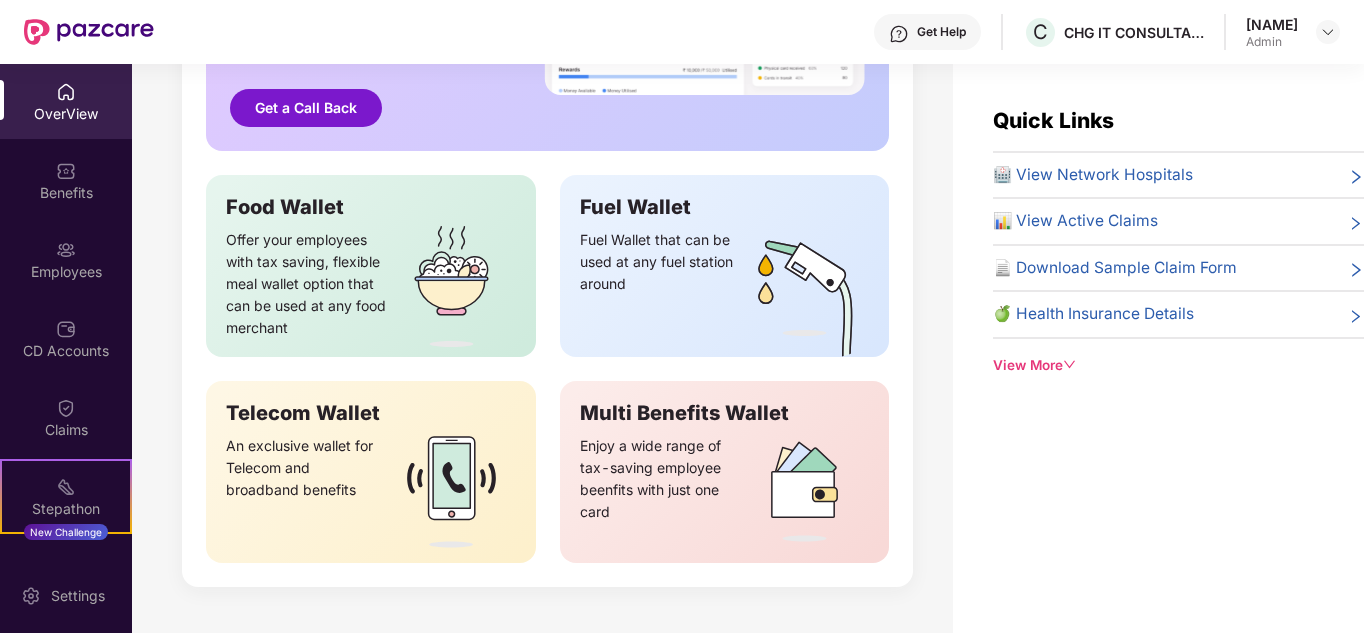 scroll, scrollTop: 53, scrollLeft: 0, axis: vertical 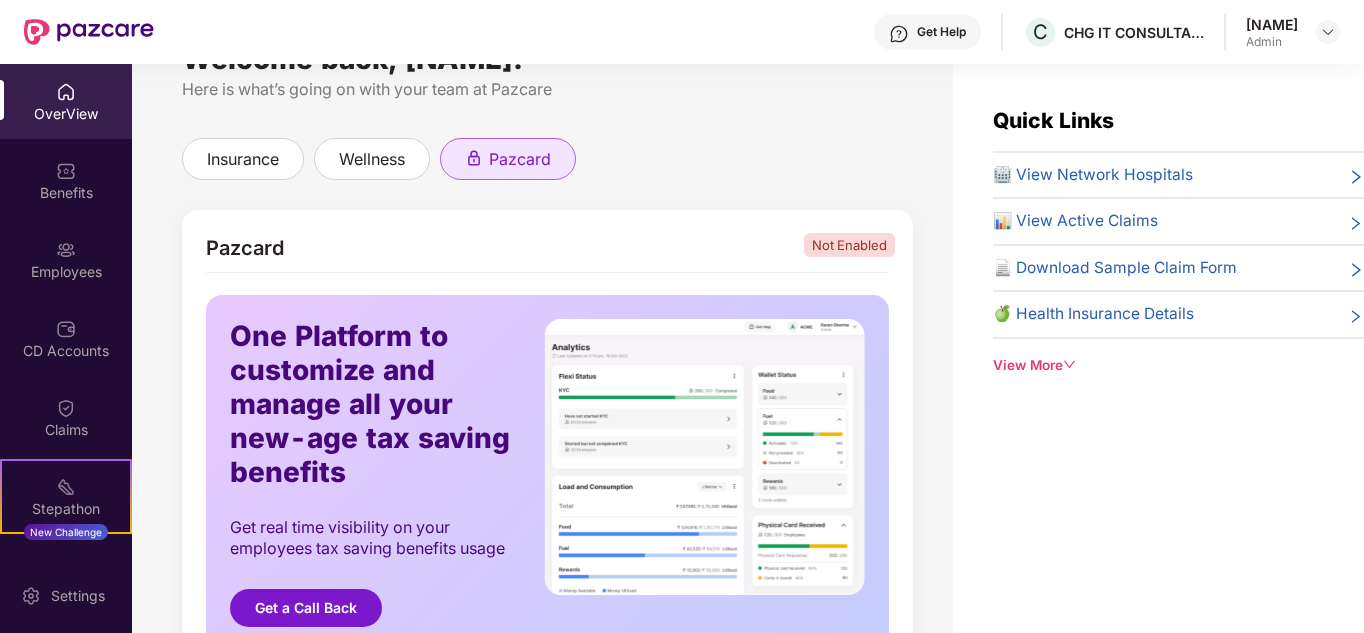click on "Pazcard Not Enabled One Platform to customize and manage all your new-age tax saving benefits Get real time visibility on your employees tax saving benefits usage Get a Call Back   Food Wallet Offer your employees with tax saving, flexible meal wallet option that can be used at any food merchant Telecom Wallet An exclusive wallet for Telecom and broadband benefits Fuel Wallet Fuel Wallet that can be used at any fuel station around Multi Benefits Wallet Enjoy a wide range of tax-saving employee beenfits with just one card" at bounding box center [547, 638] 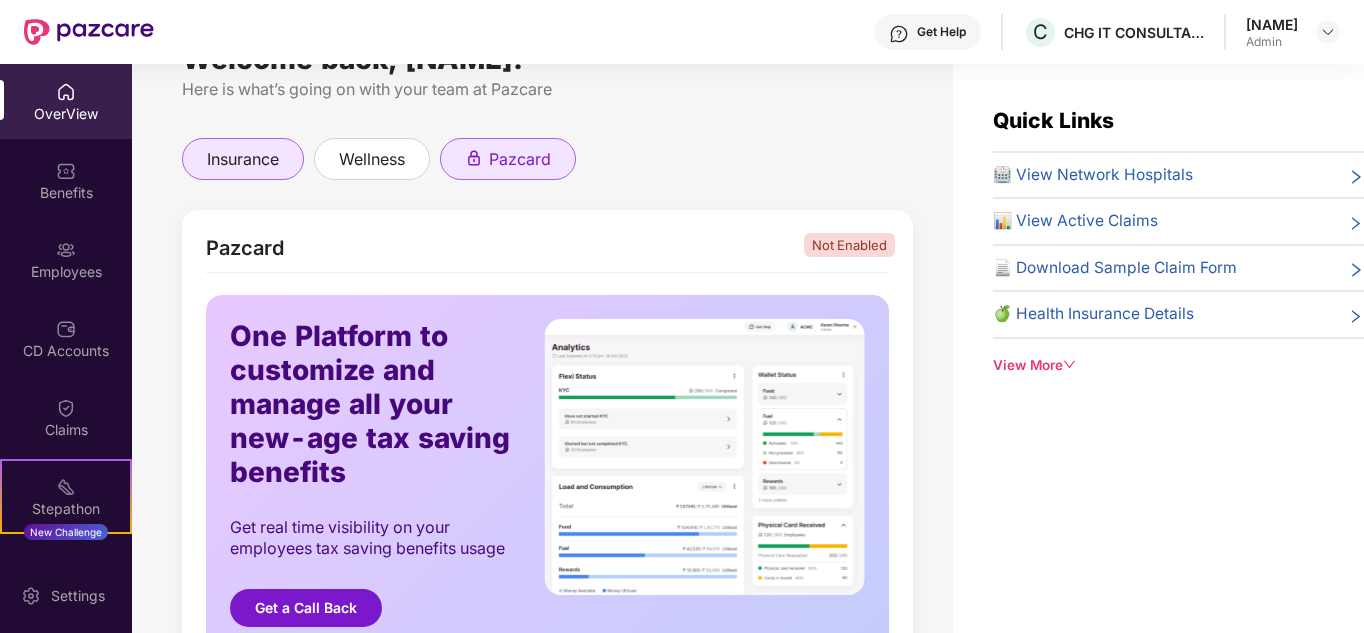 click on "insurance" at bounding box center (243, 159) 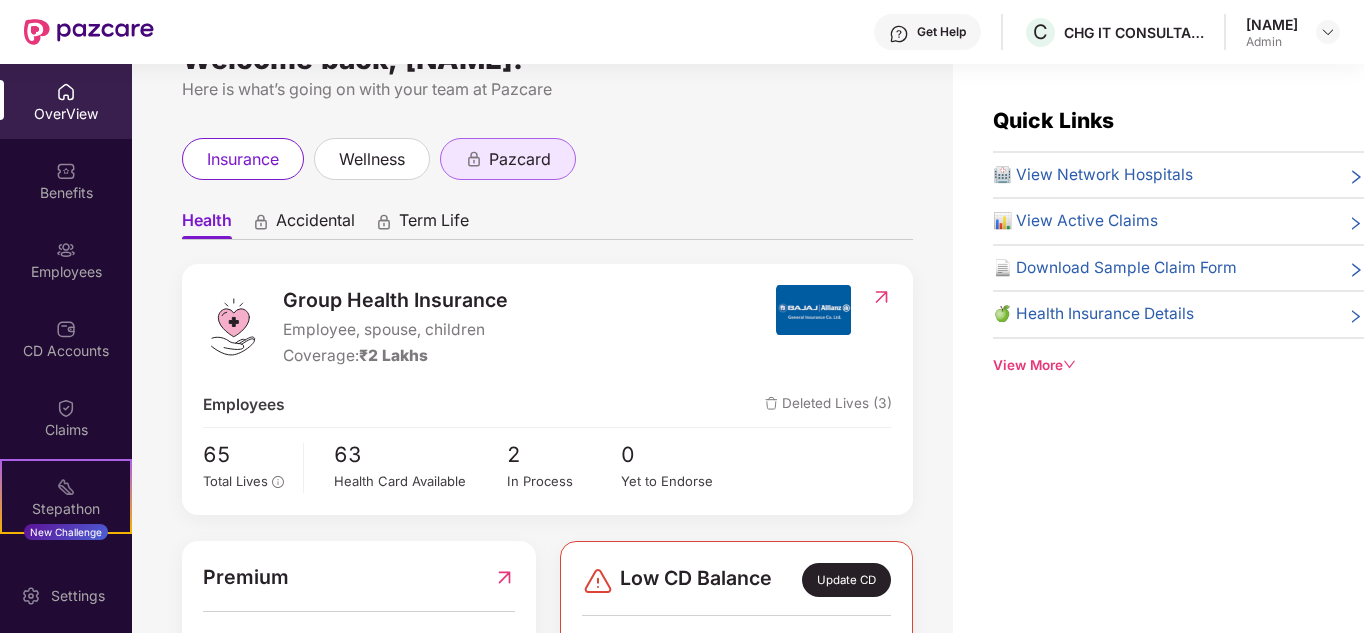 scroll, scrollTop: 153, scrollLeft: 0, axis: vertical 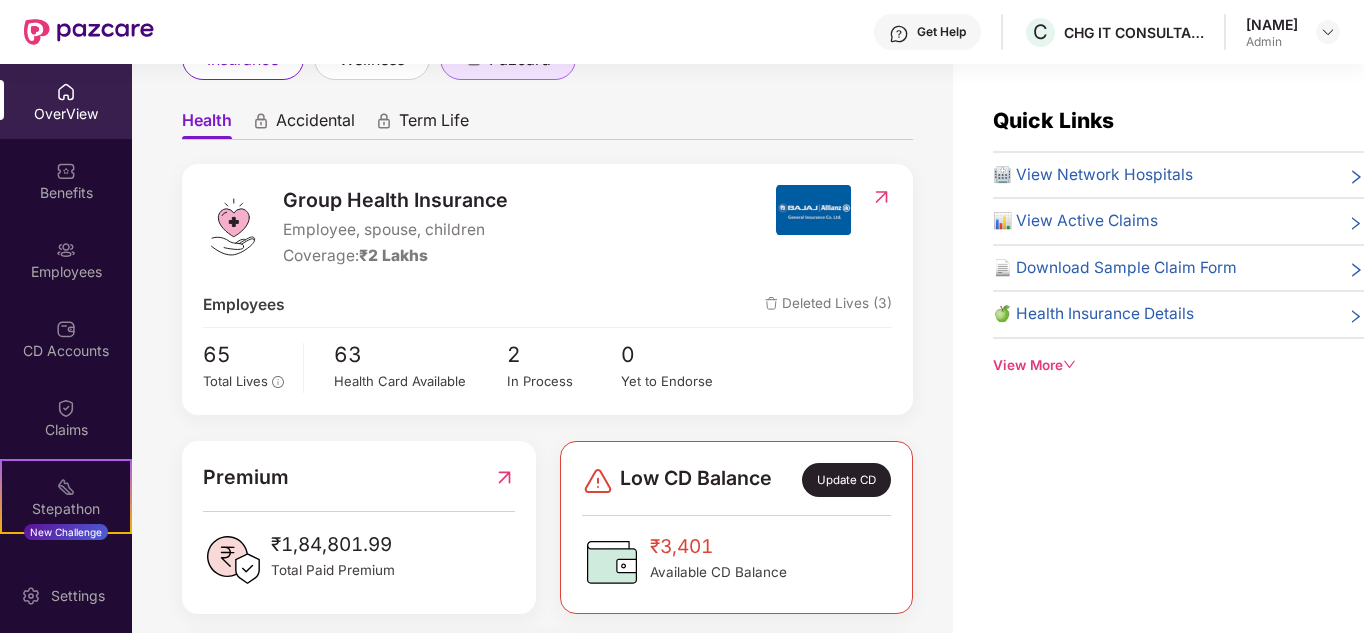 click at bounding box center (813, 210) 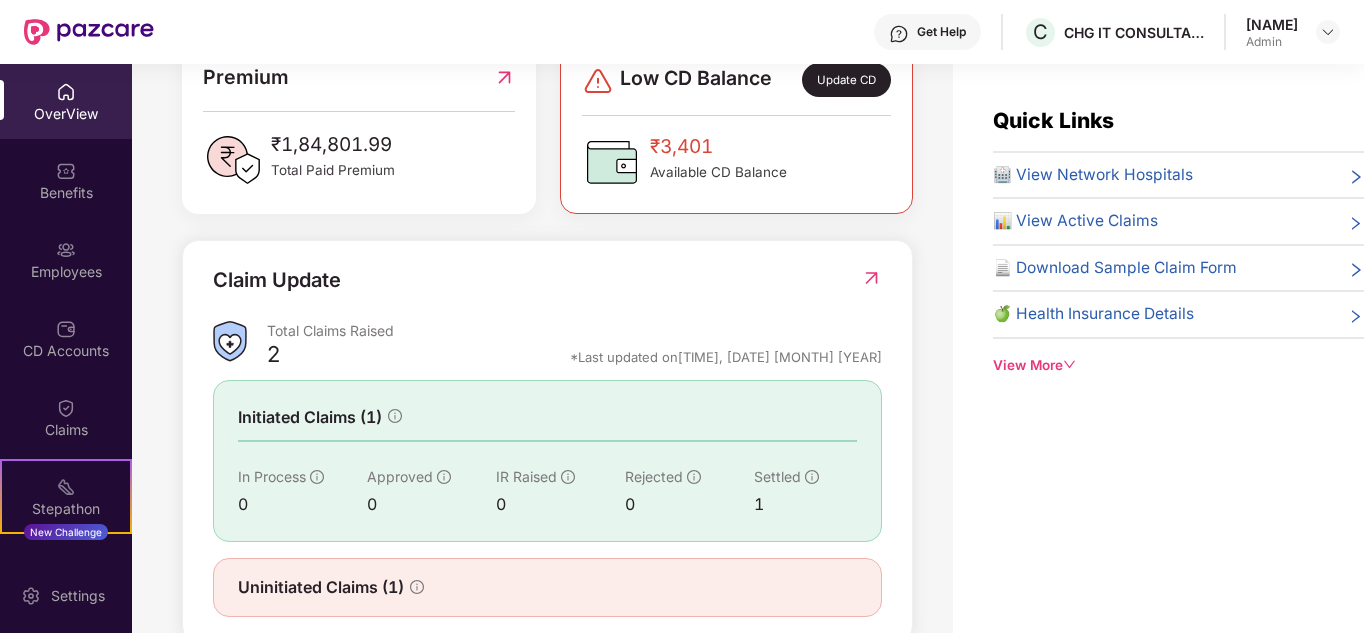 scroll, scrollTop: 598, scrollLeft: 0, axis: vertical 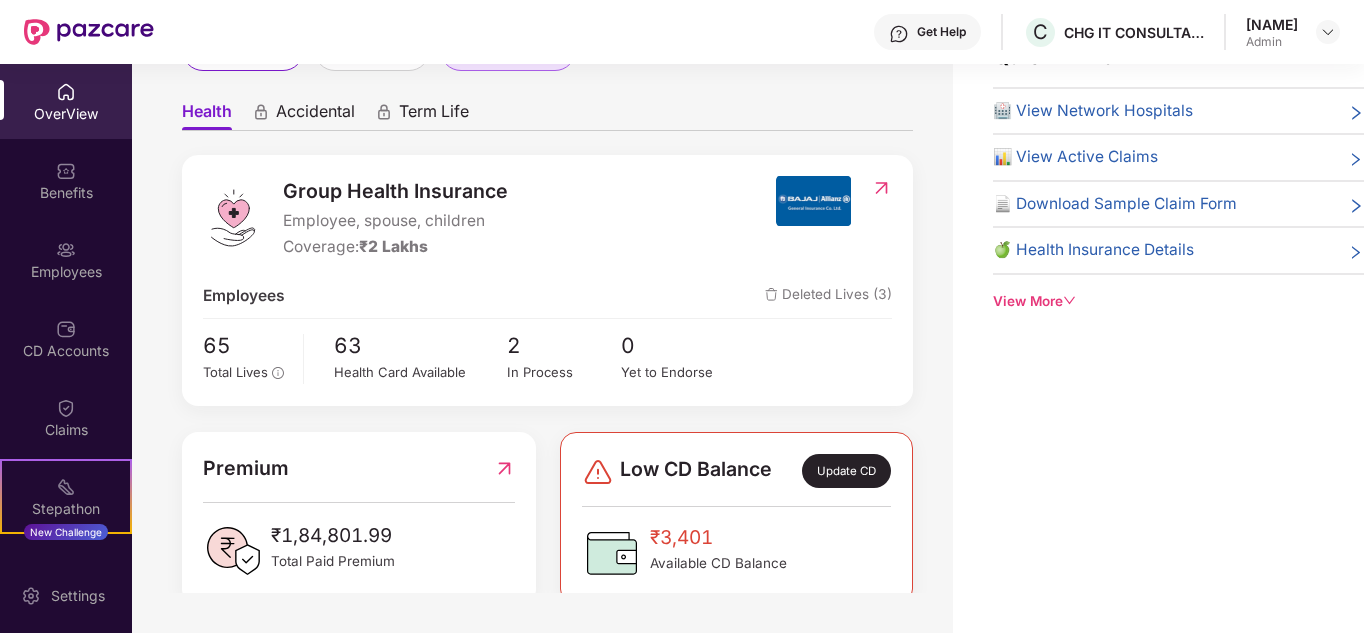 click on "Employees" at bounding box center (244, 296) 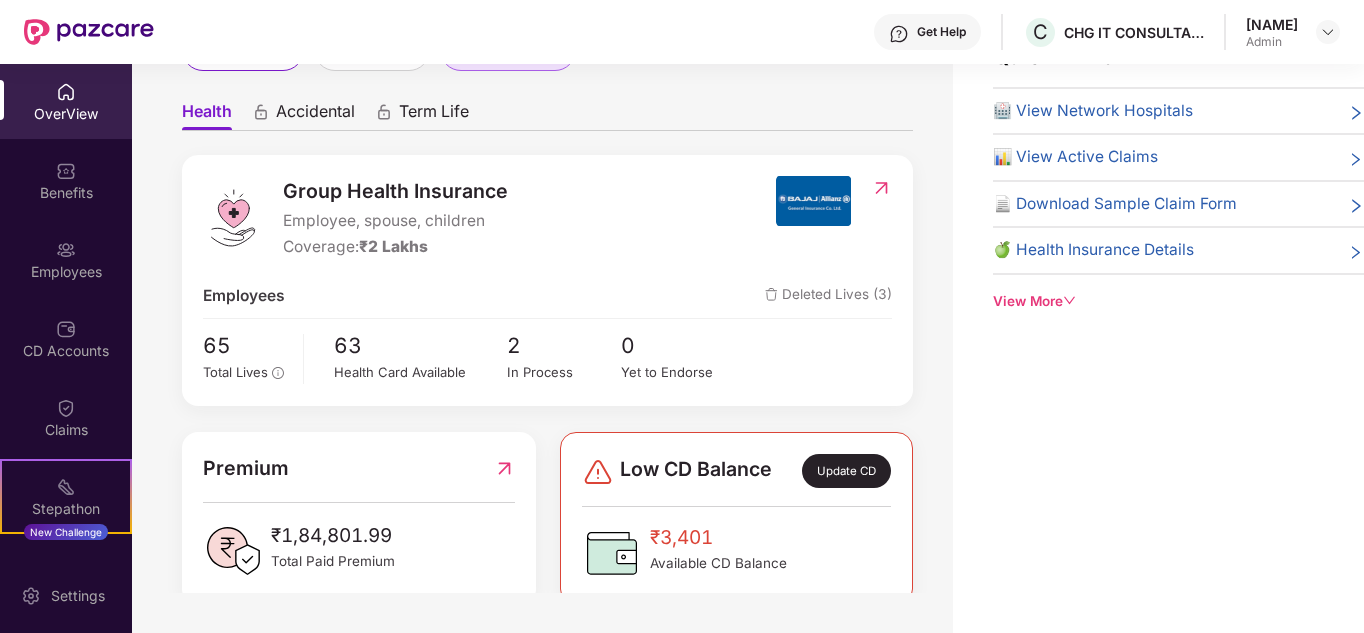 click on "Group Health Insurance" at bounding box center [395, 191] 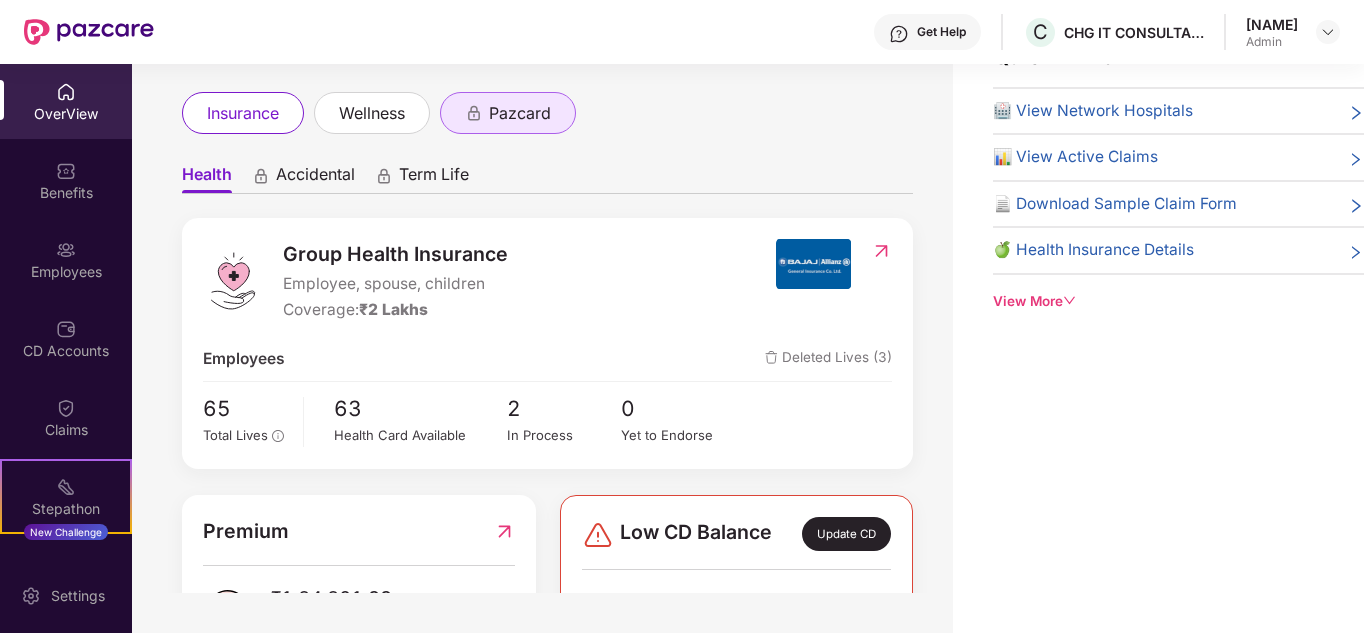 scroll, scrollTop: 0, scrollLeft: 0, axis: both 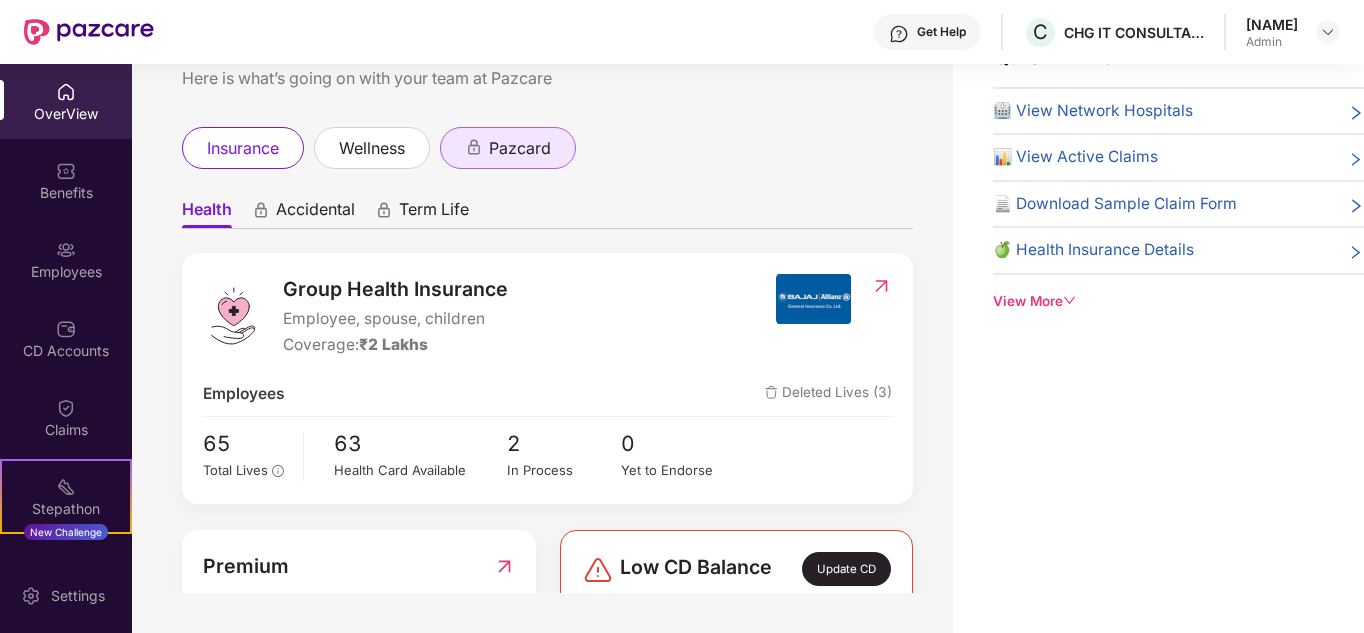 click on "View More" at bounding box center [1178, 301] 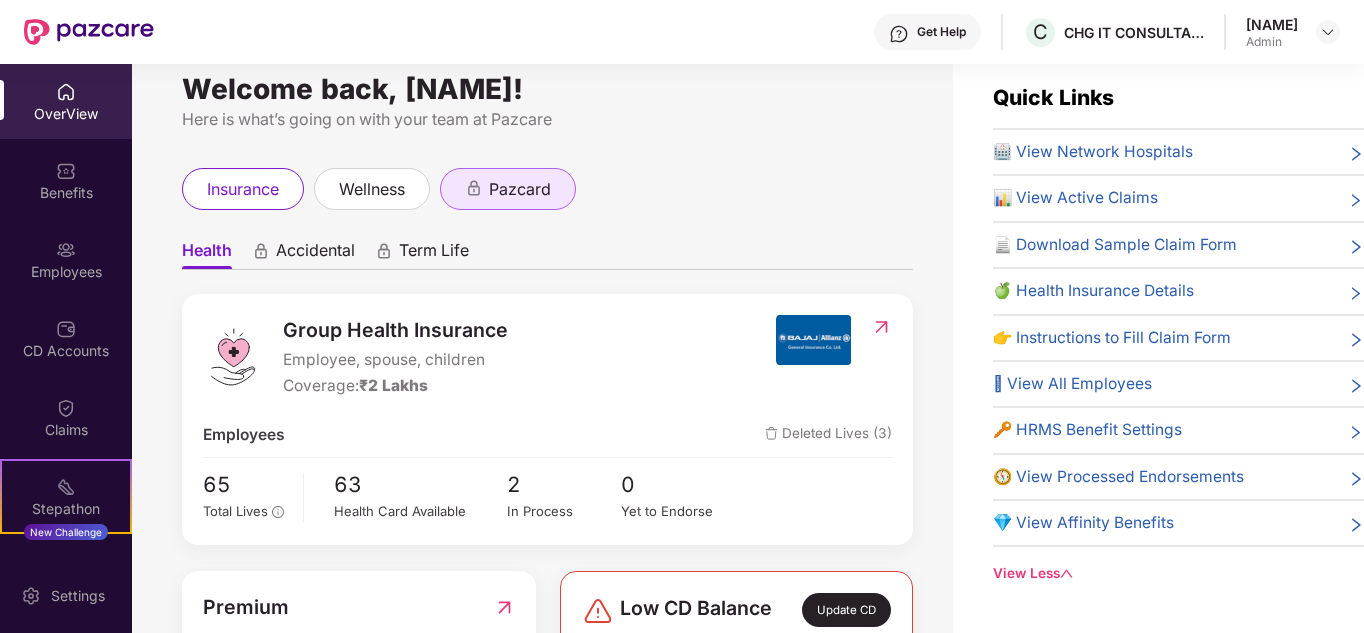 scroll, scrollTop: 0, scrollLeft: 0, axis: both 